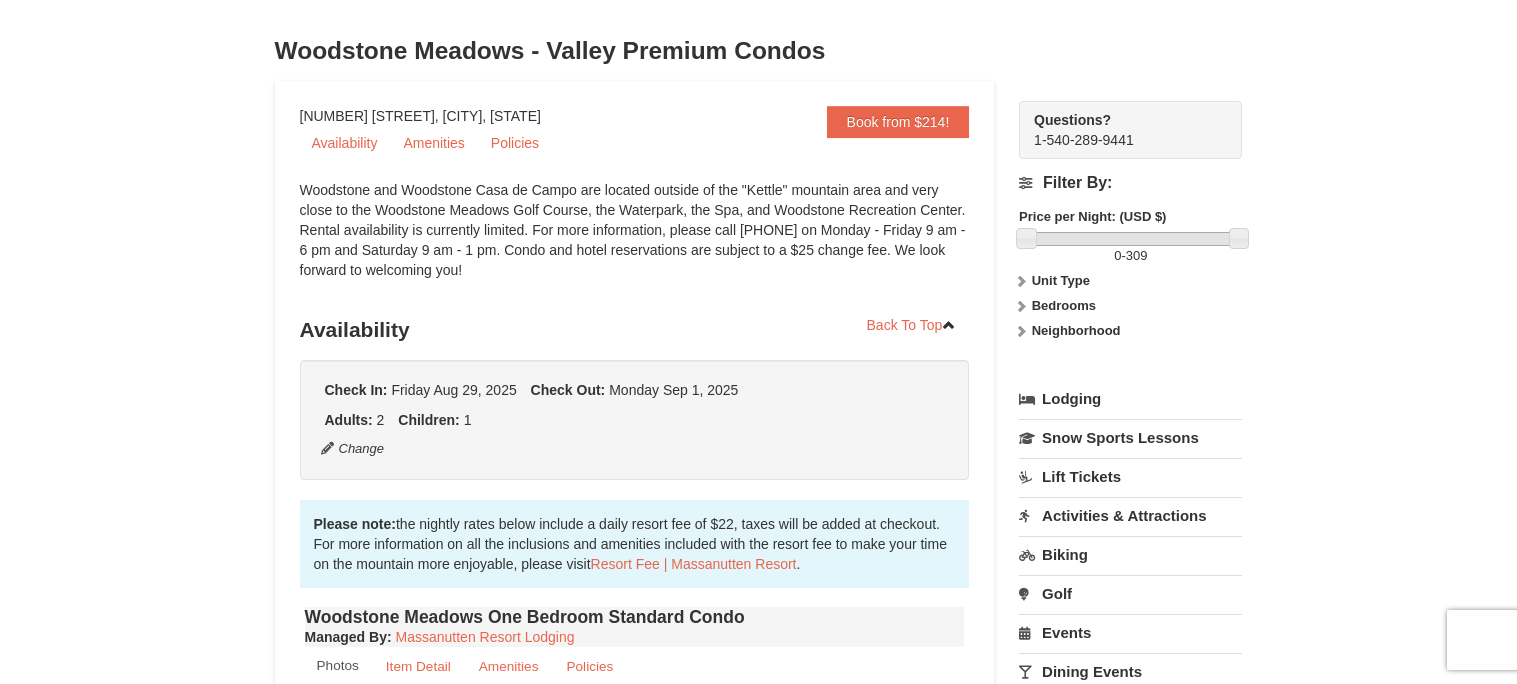 scroll, scrollTop: 92, scrollLeft: 0, axis: vertical 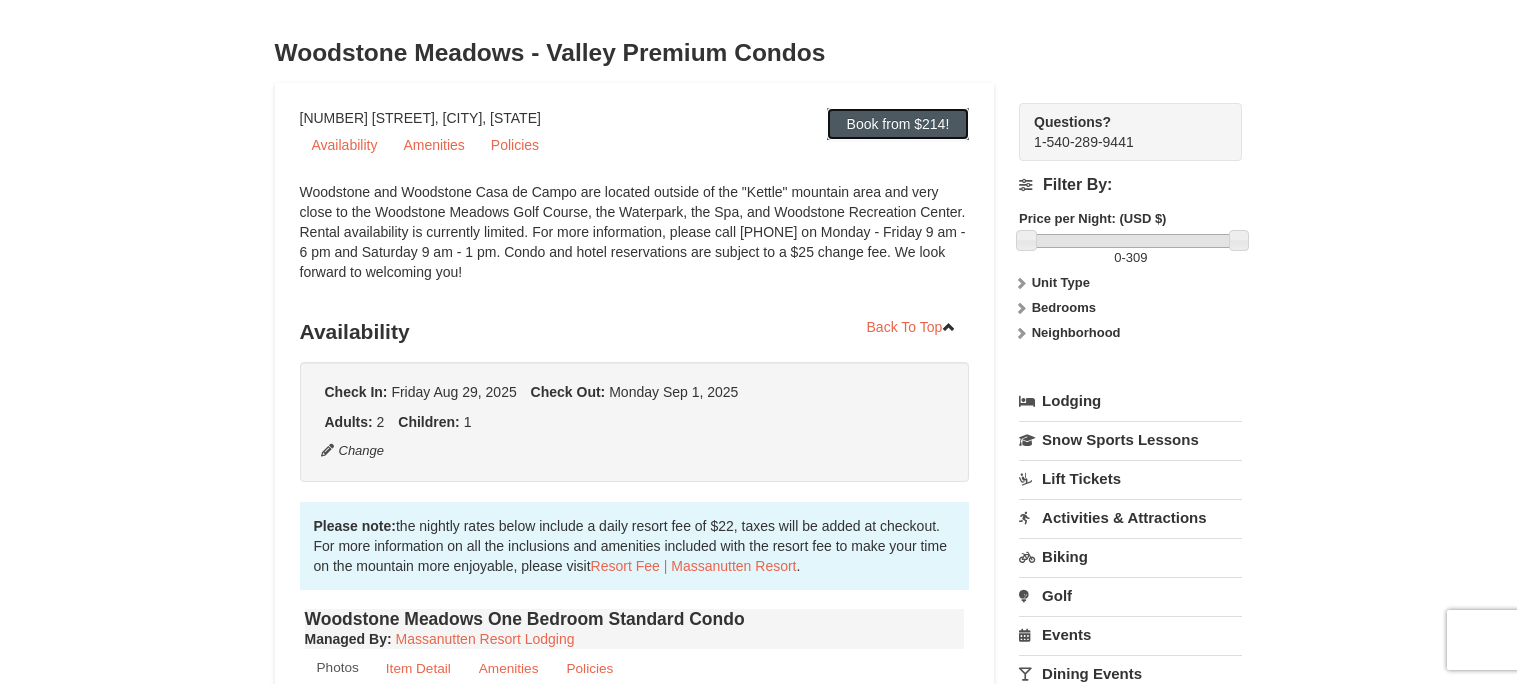 click on "Book from $214!" at bounding box center [898, 124] 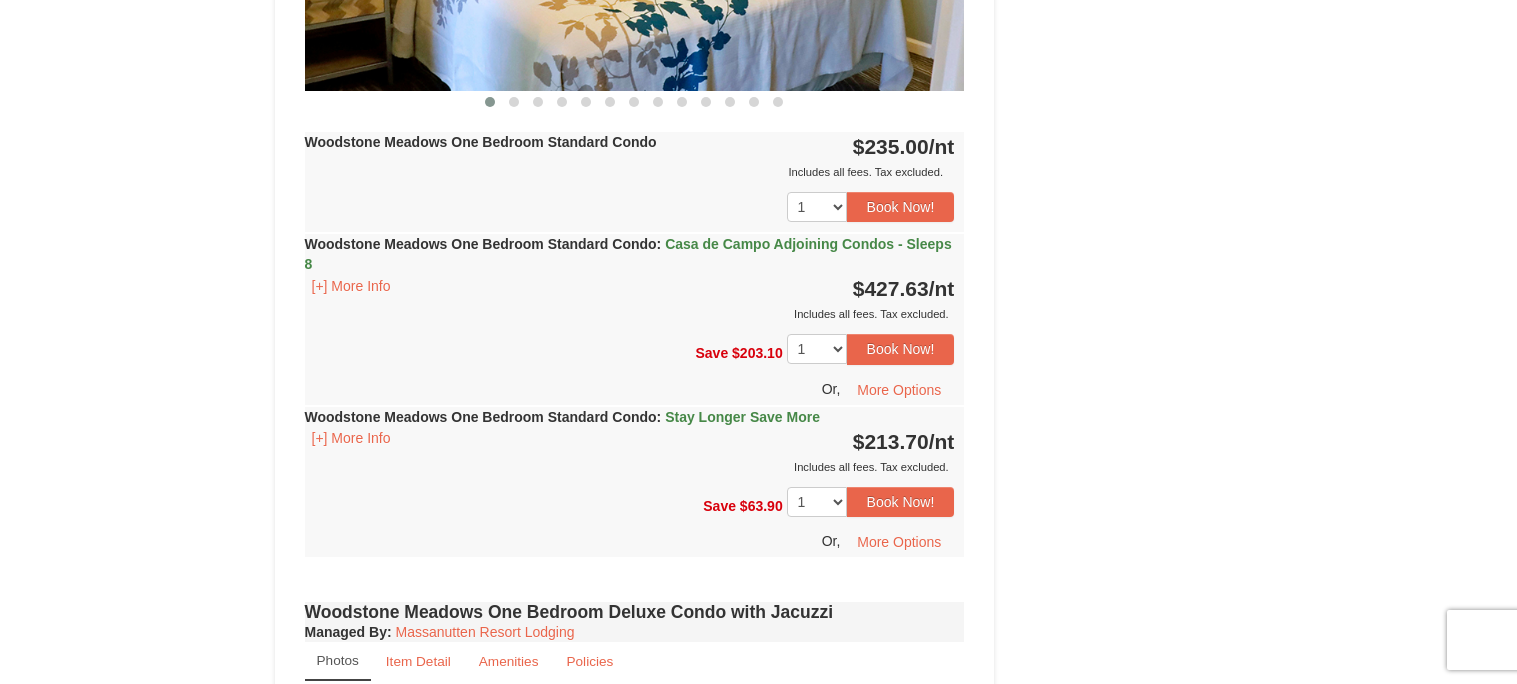scroll, scrollTop: 1075, scrollLeft: 0, axis: vertical 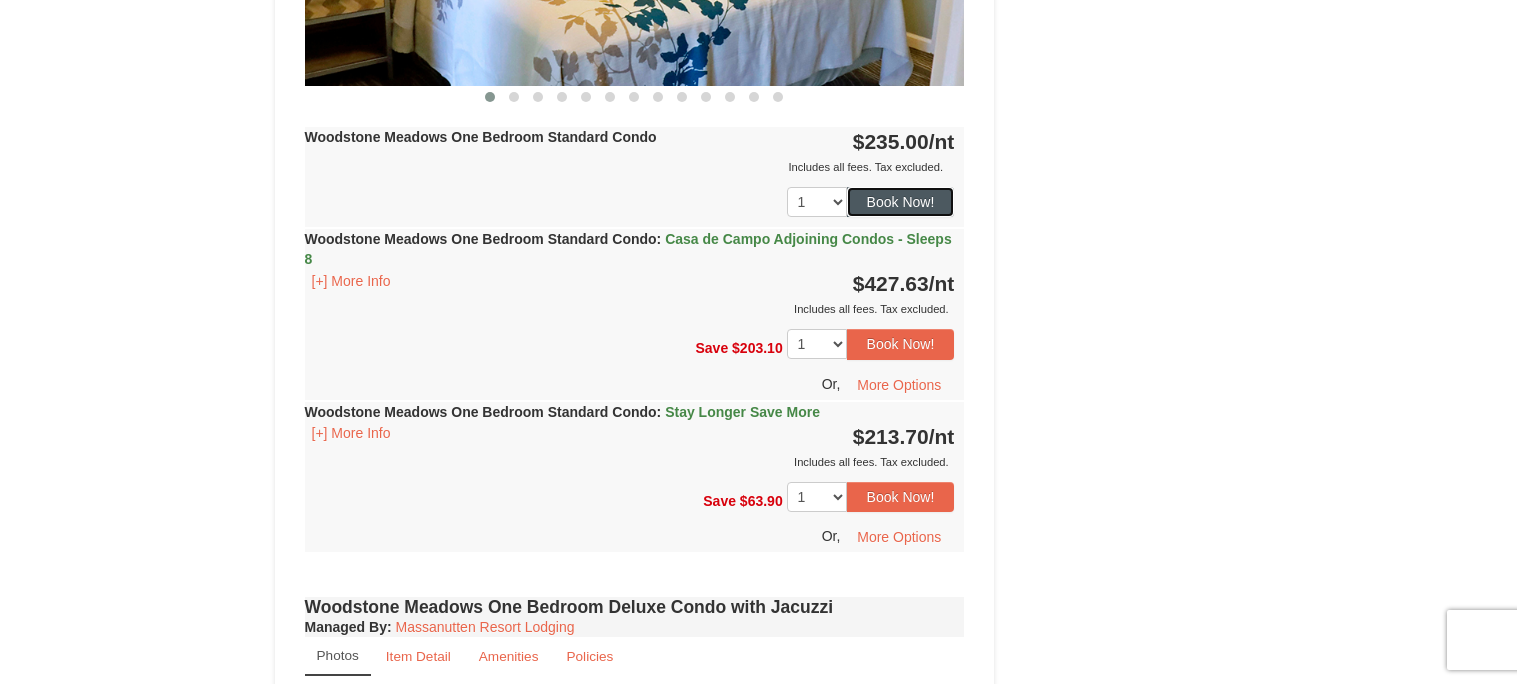 click on "Book Now!" at bounding box center (901, 202) 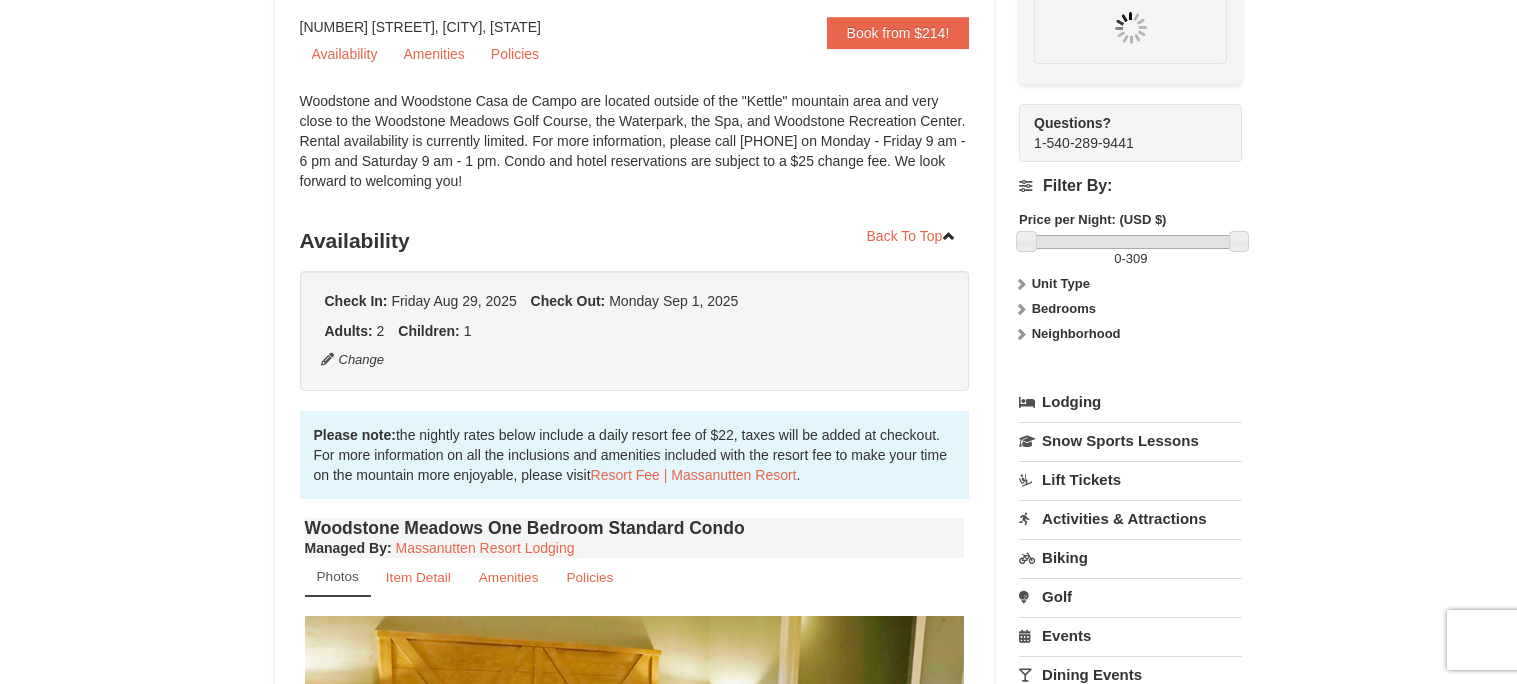 scroll, scrollTop: 175, scrollLeft: 0, axis: vertical 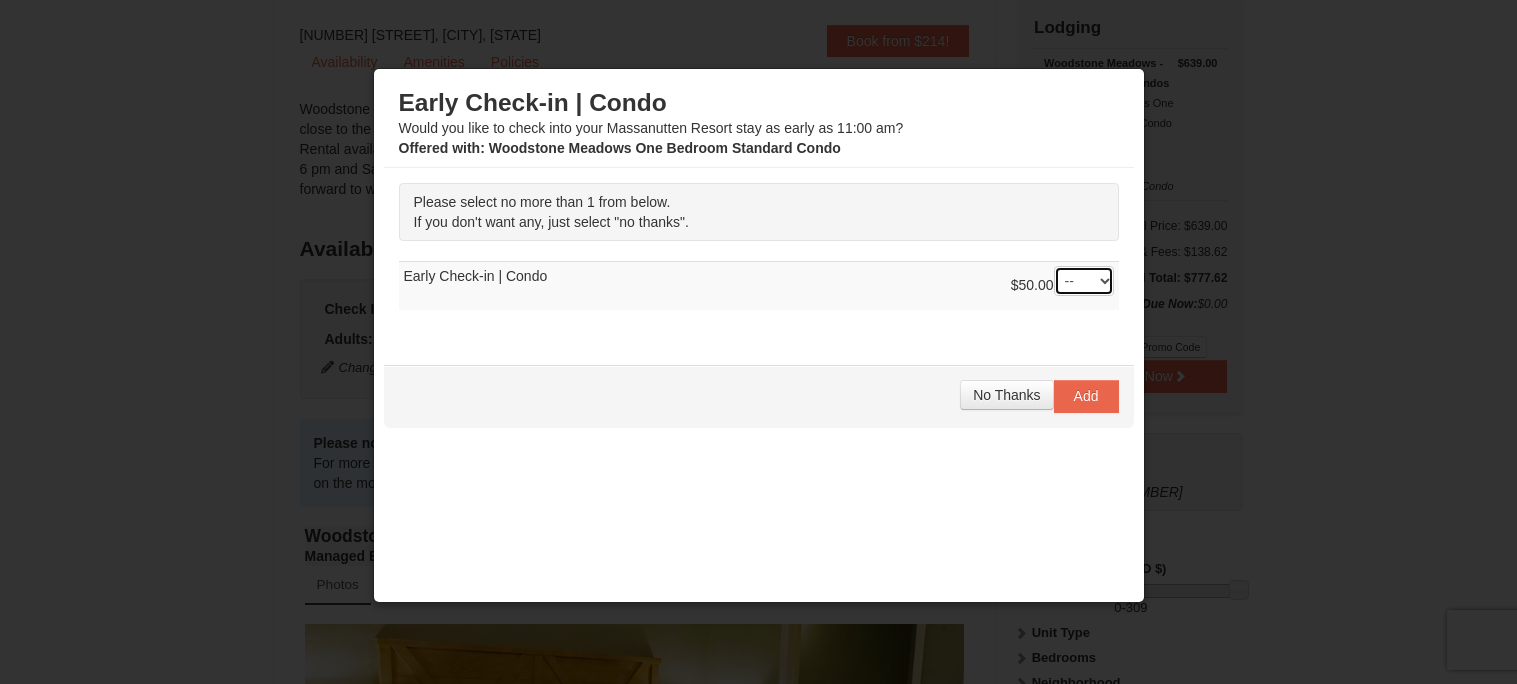 click on "--
01" at bounding box center [1084, 281] 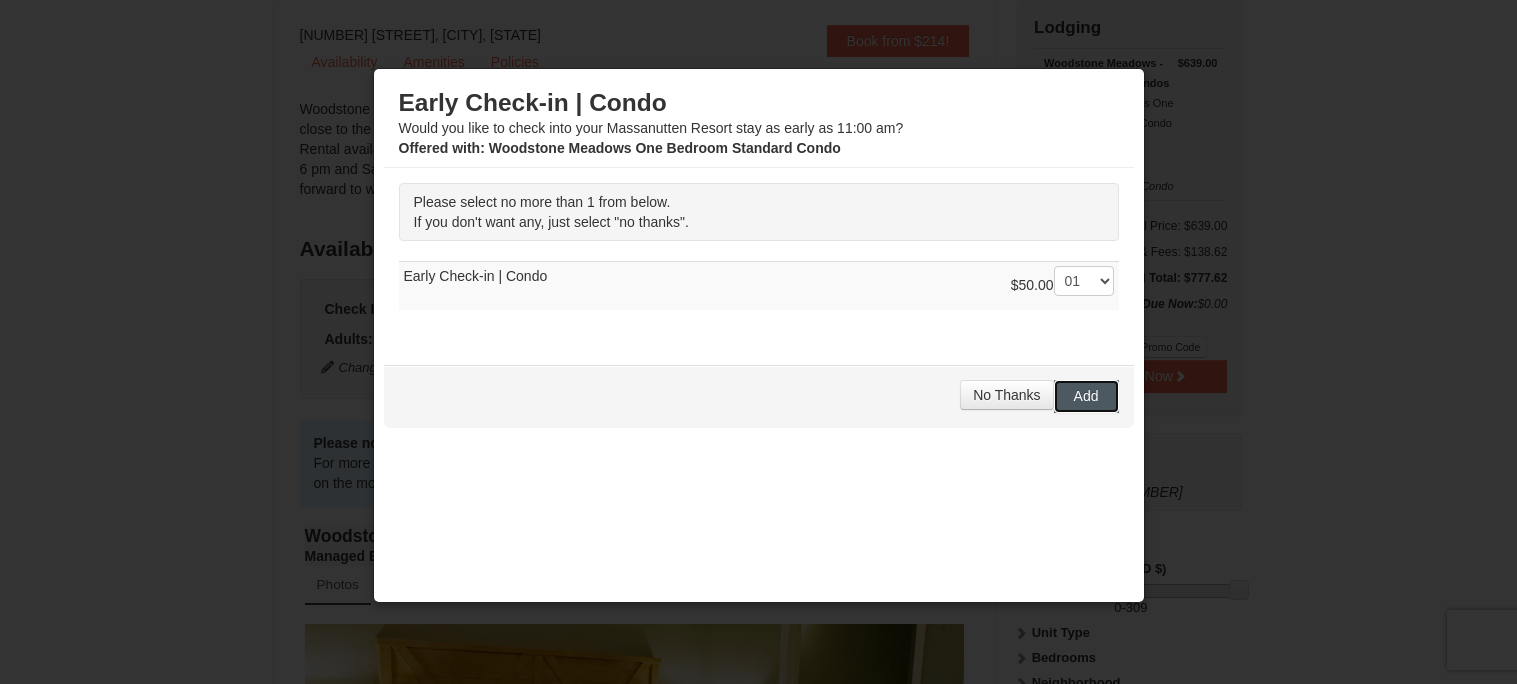 click on "Add" at bounding box center (1086, 396) 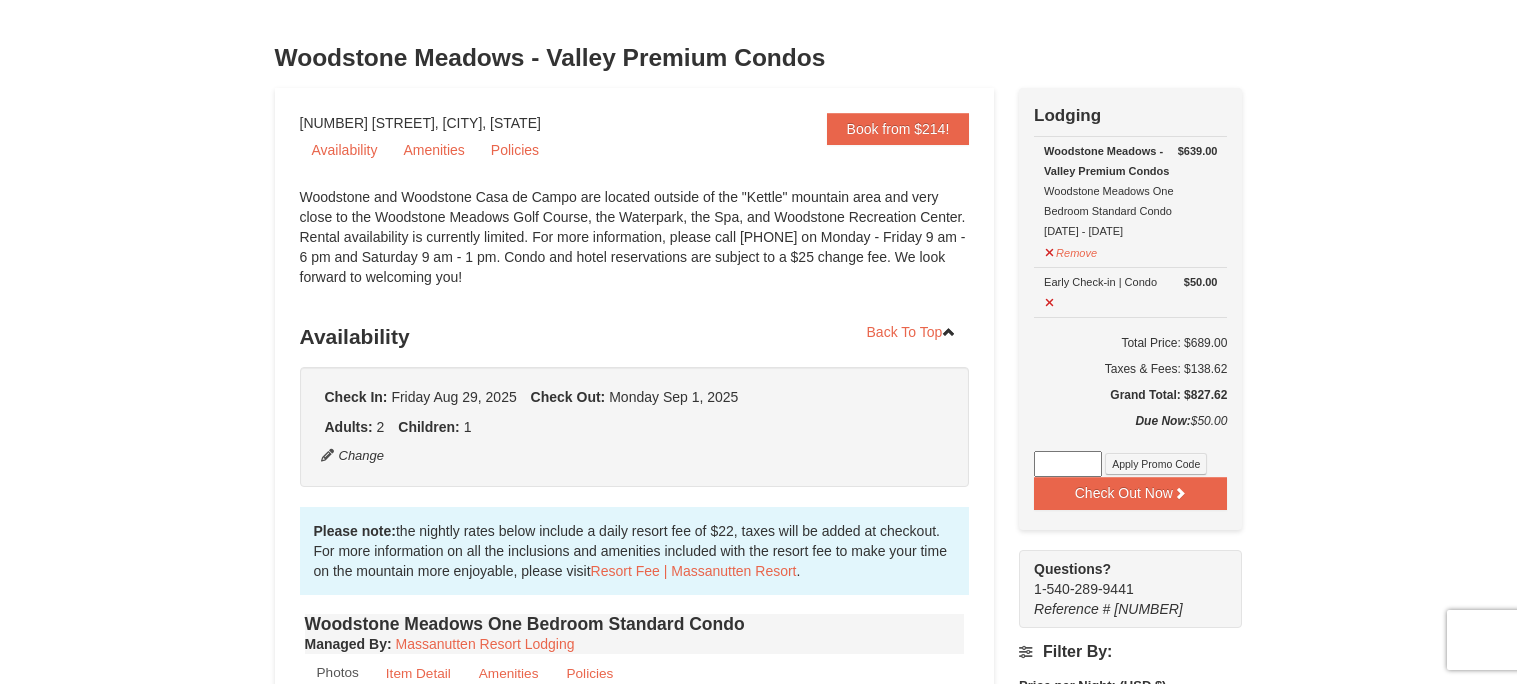 scroll, scrollTop: 91, scrollLeft: 0, axis: vertical 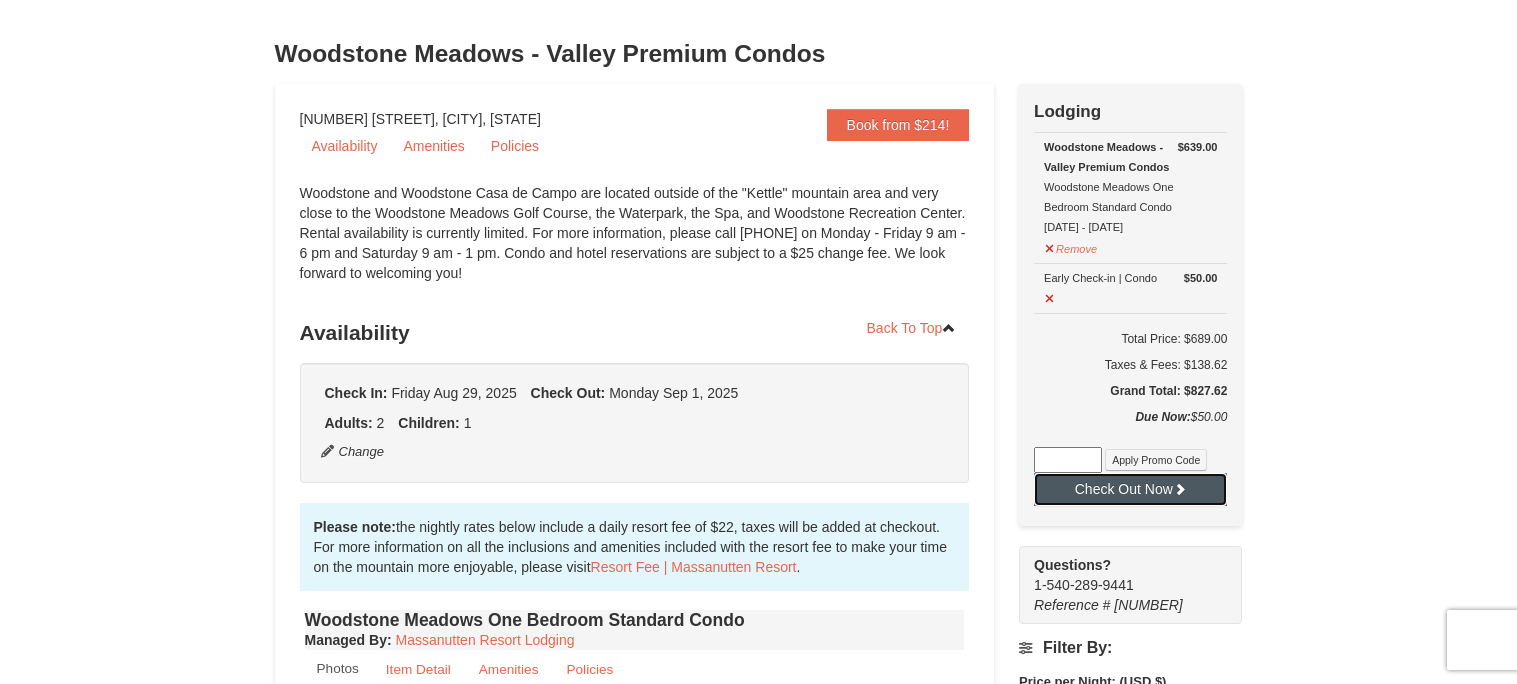 click on "Check Out Now" at bounding box center [1130, 489] 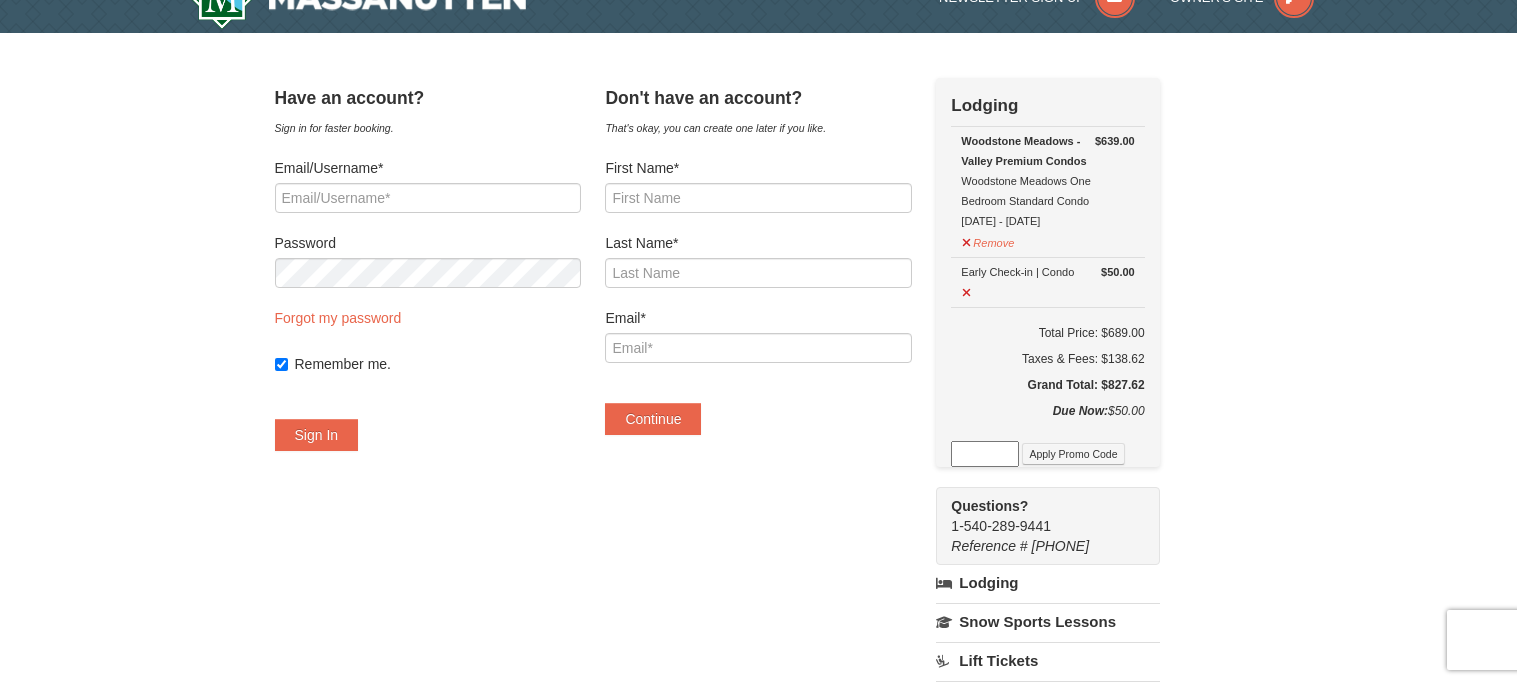 scroll, scrollTop: 46, scrollLeft: 0, axis: vertical 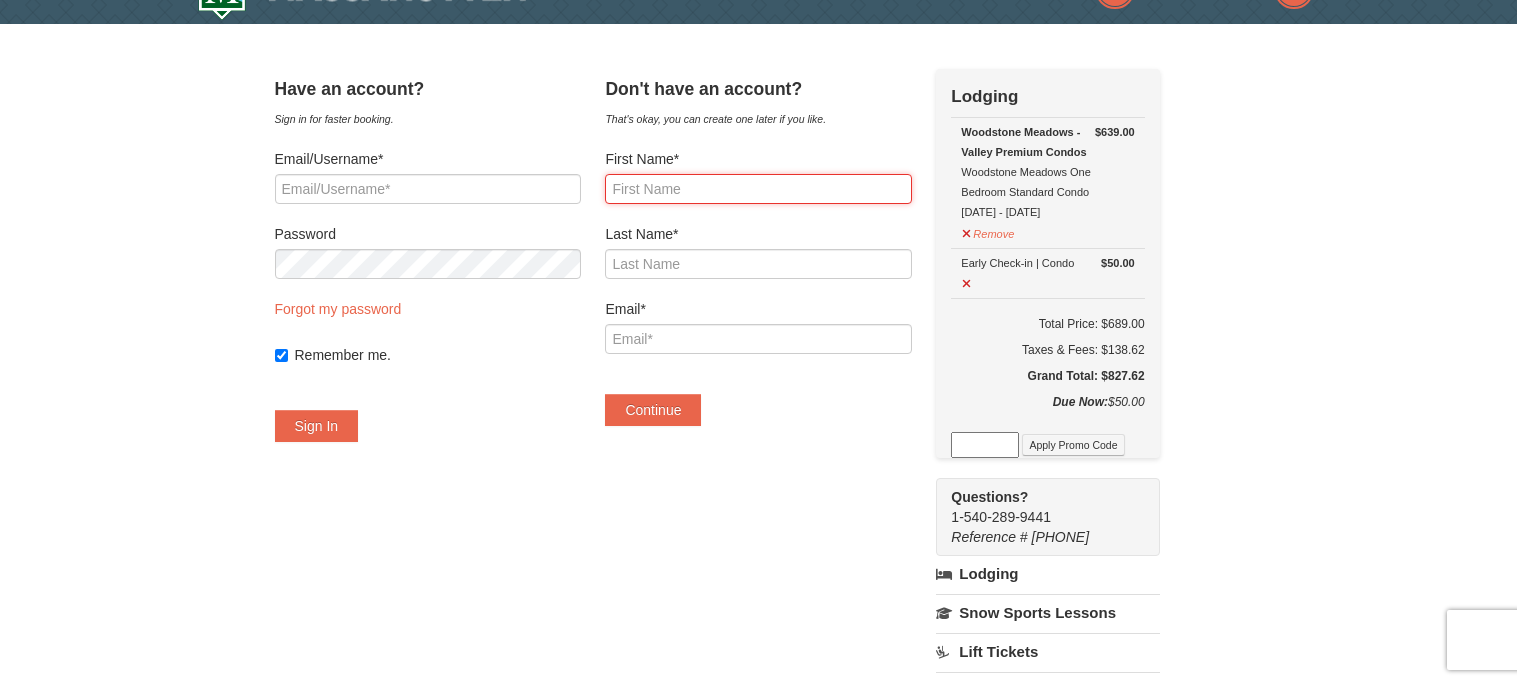 click on "First Name*" at bounding box center (758, 189) 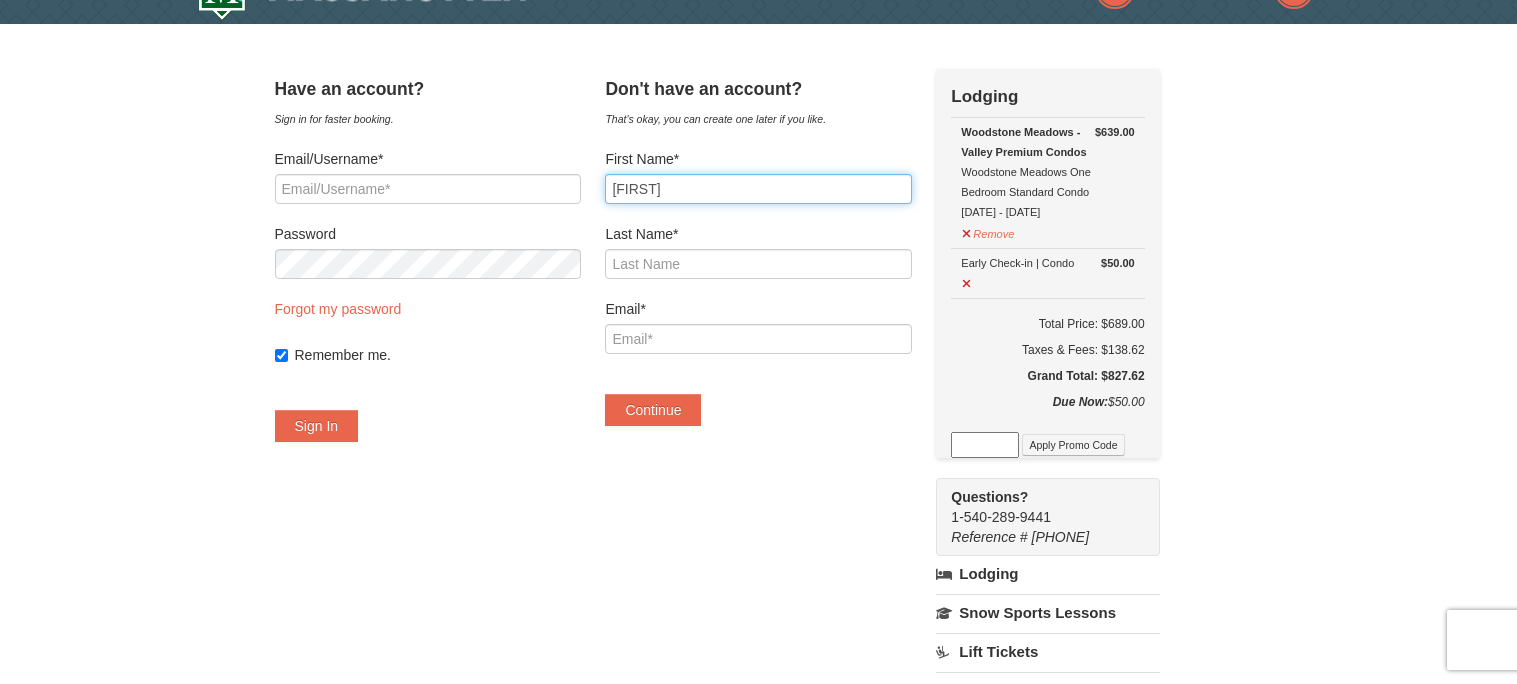 type on "Andrew" 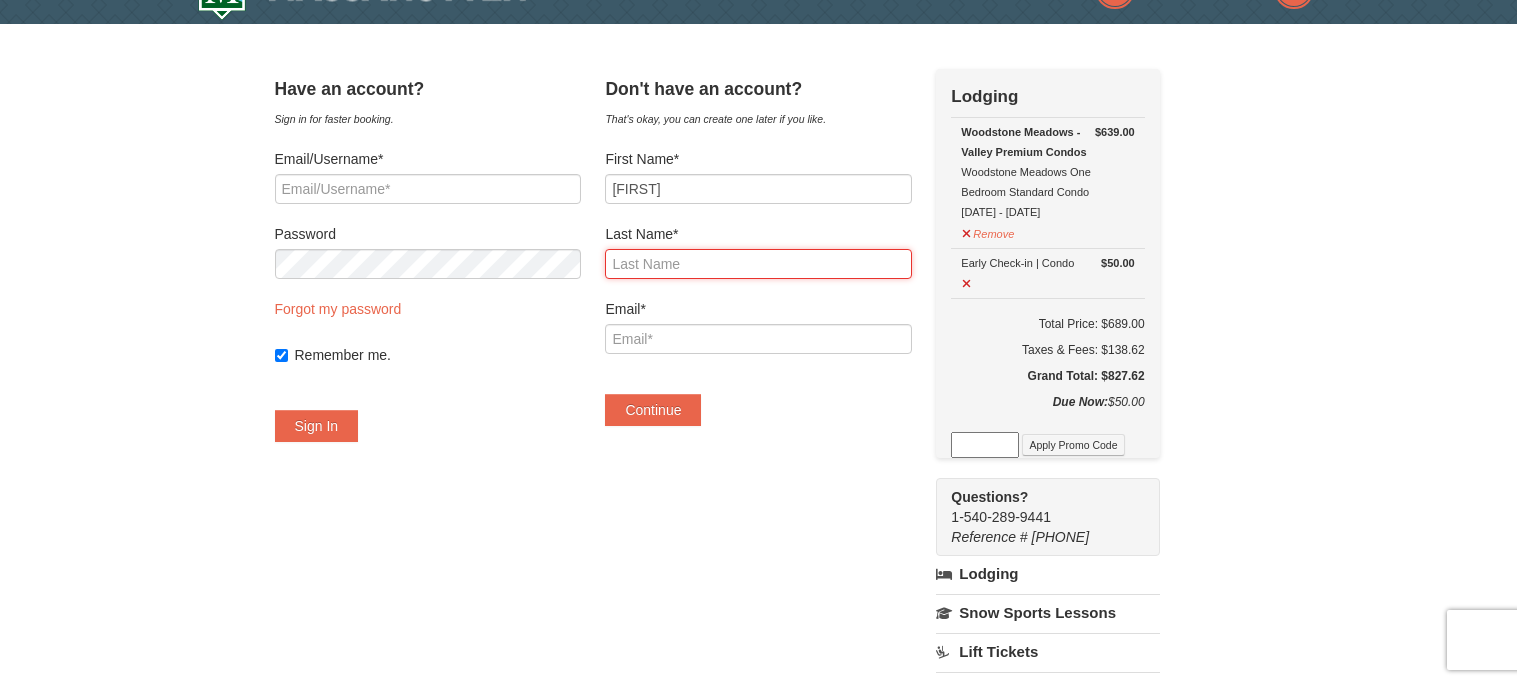 click on "Last Name*" at bounding box center (758, 264) 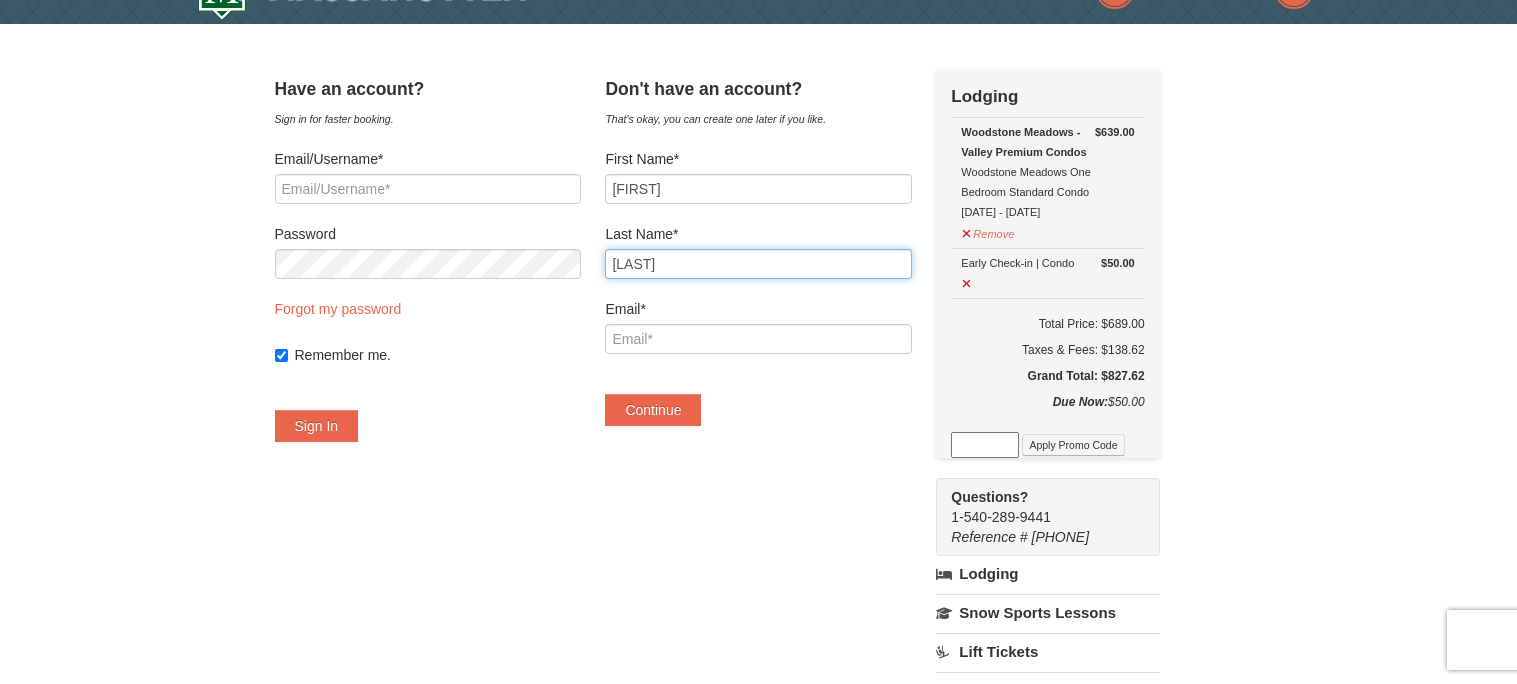 type on "Mueller" 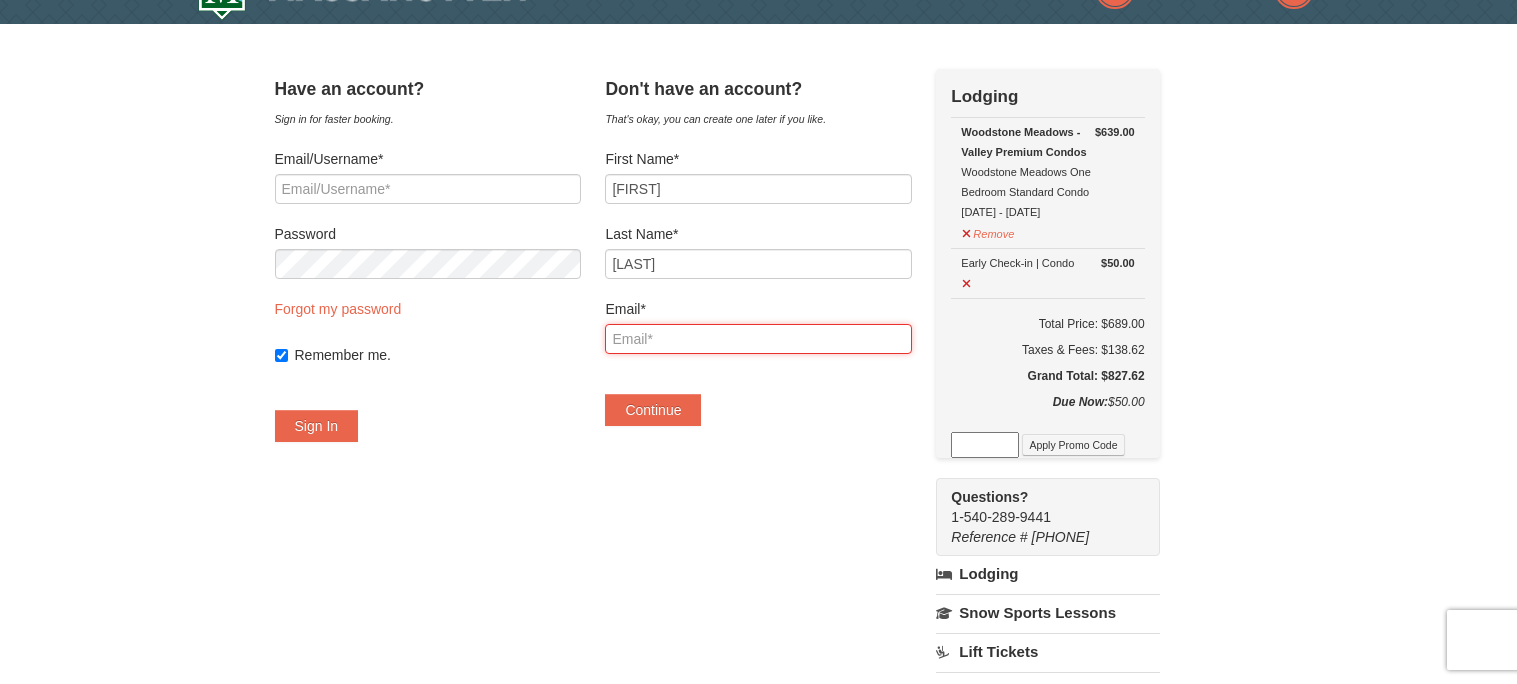 click on "Email*" at bounding box center [758, 339] 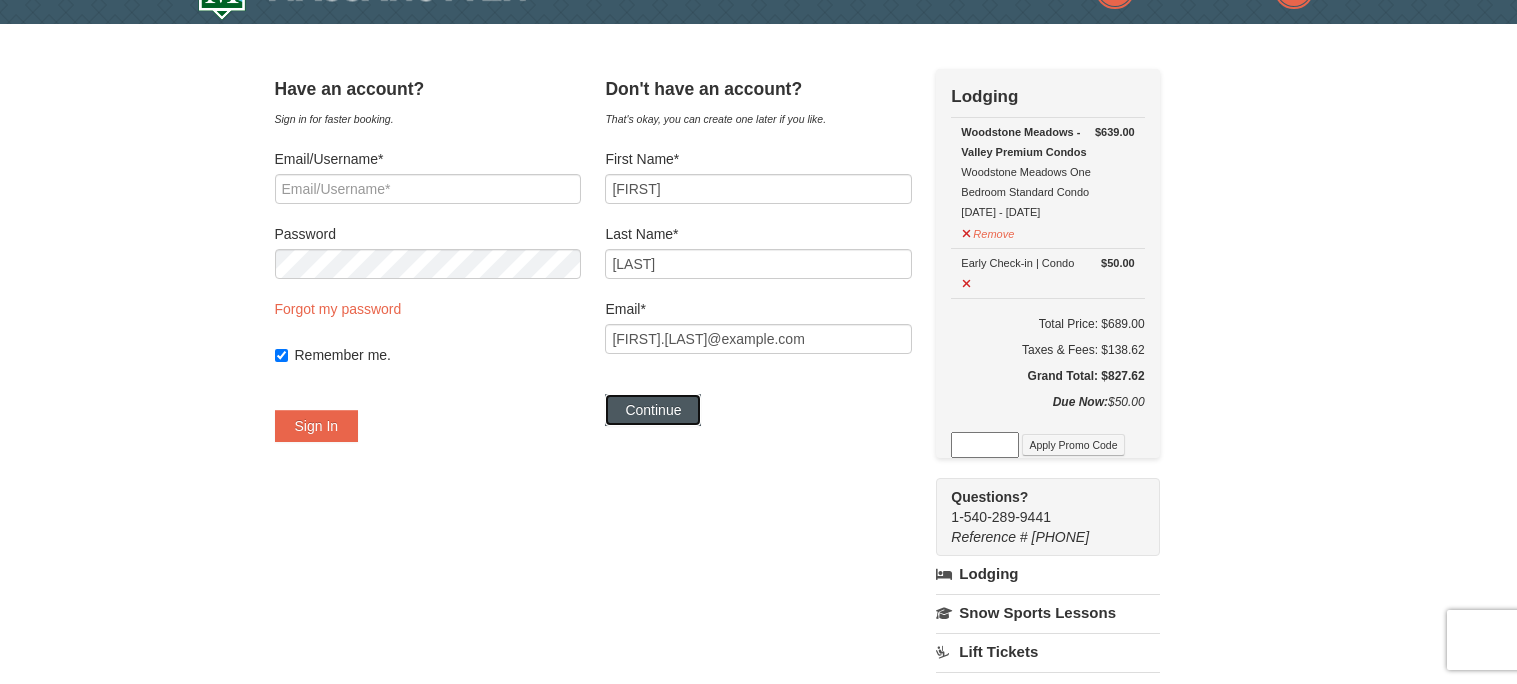 click on "Continue" at bounding box center [653, 410] 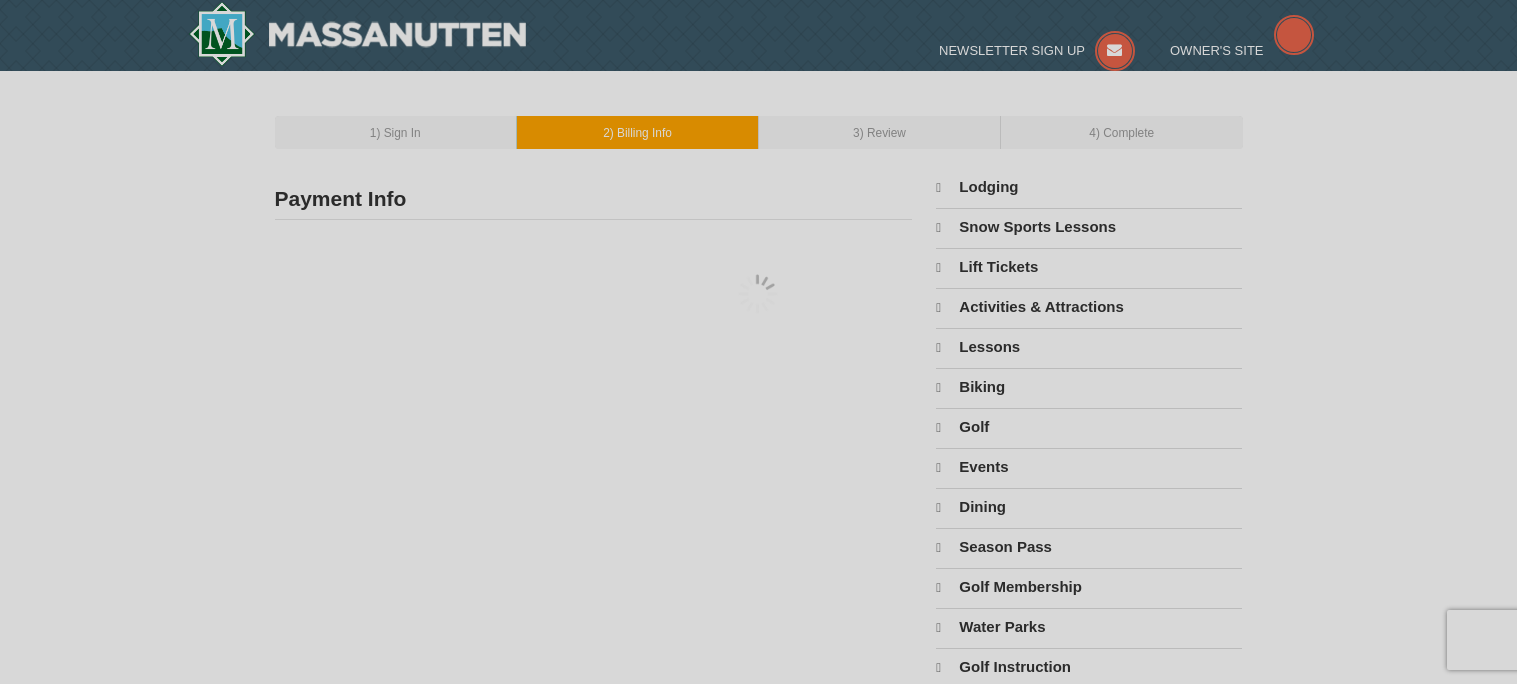 scroll, scrollTop: 0, scrollLeft: 0, axis: both 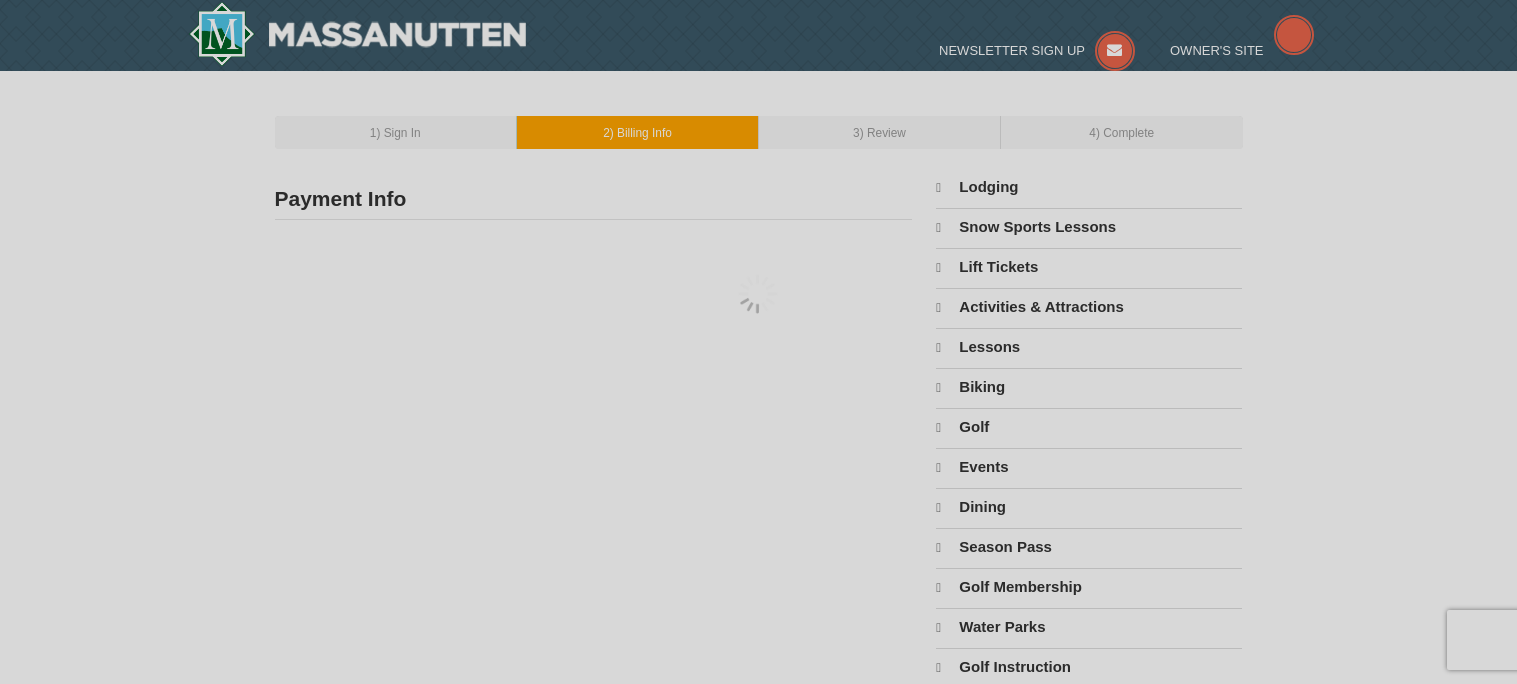 type on "[FIRST] [LAST]" 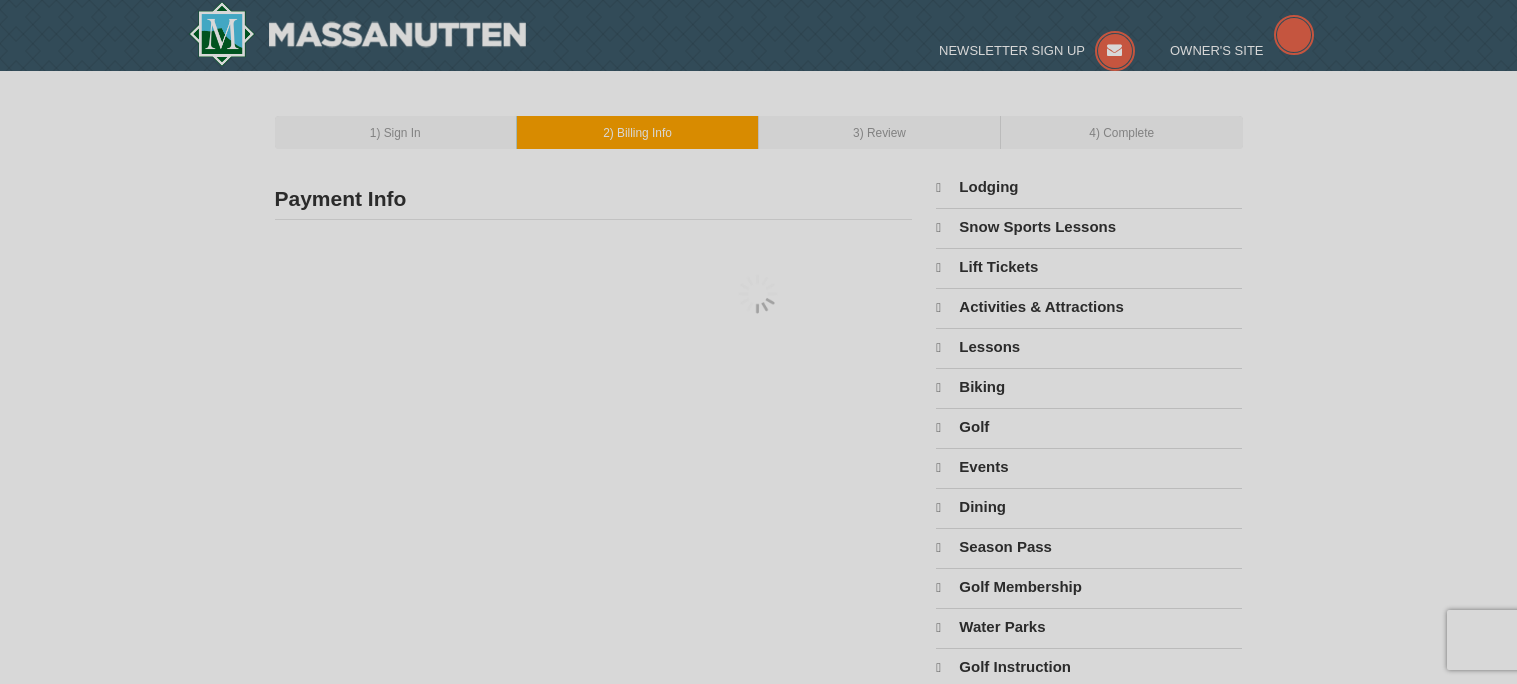 type on "[EMAIL]" 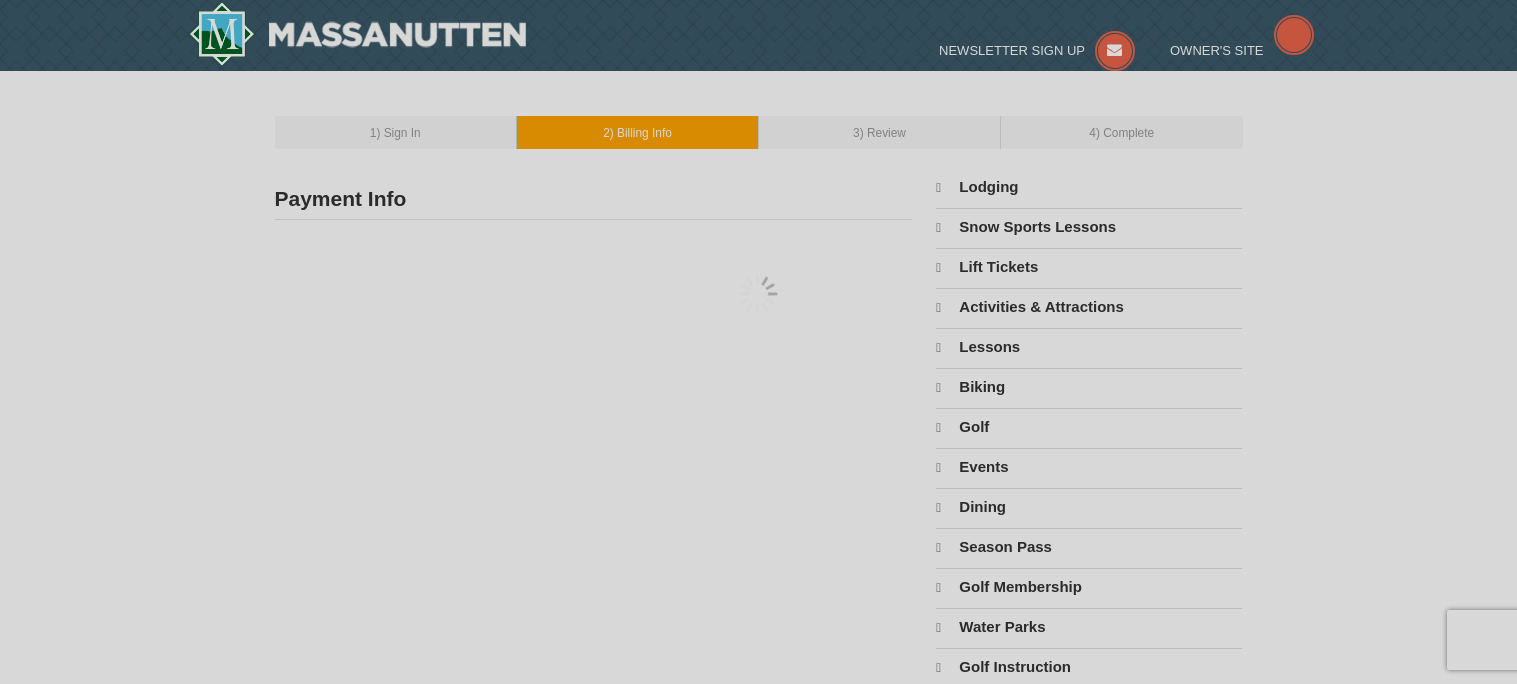select on "8" 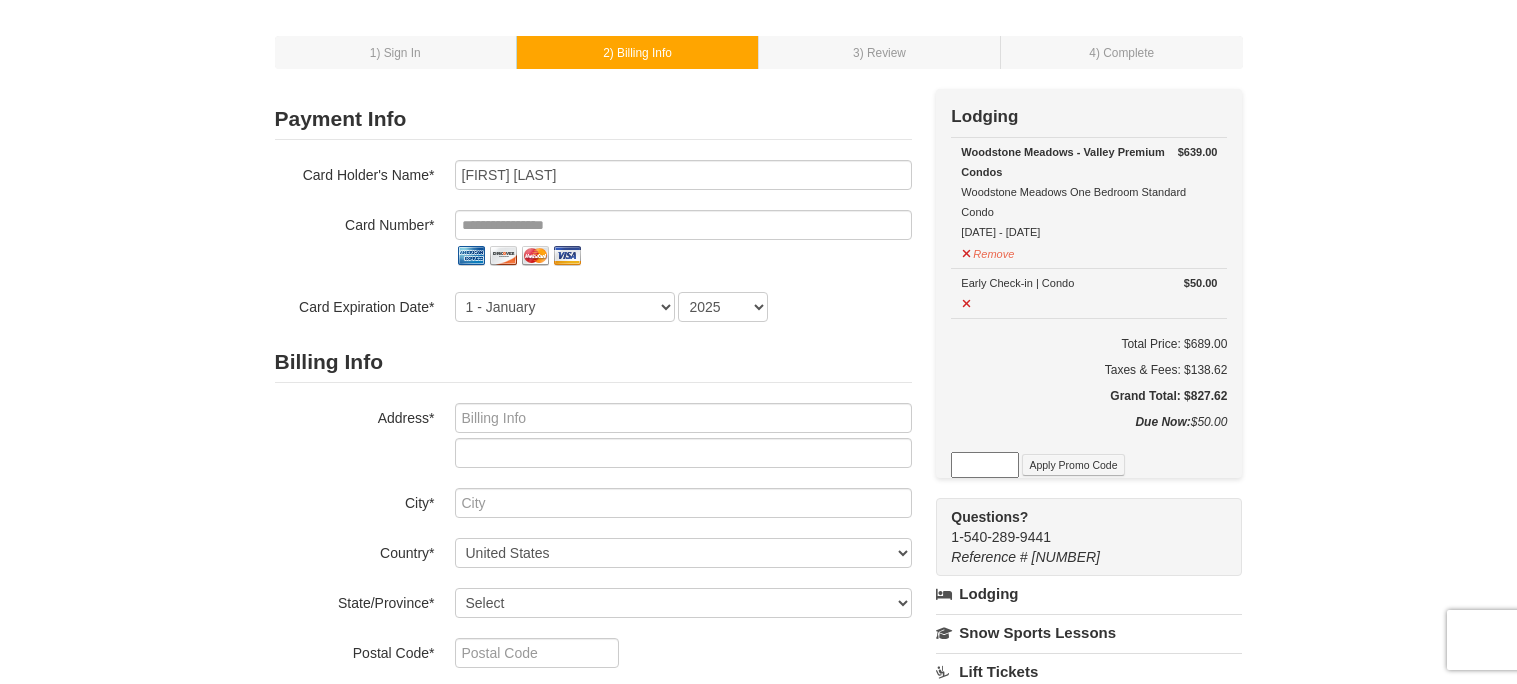 scroll, scrollTop: 85, scrollLeft: 0, axis: vertical 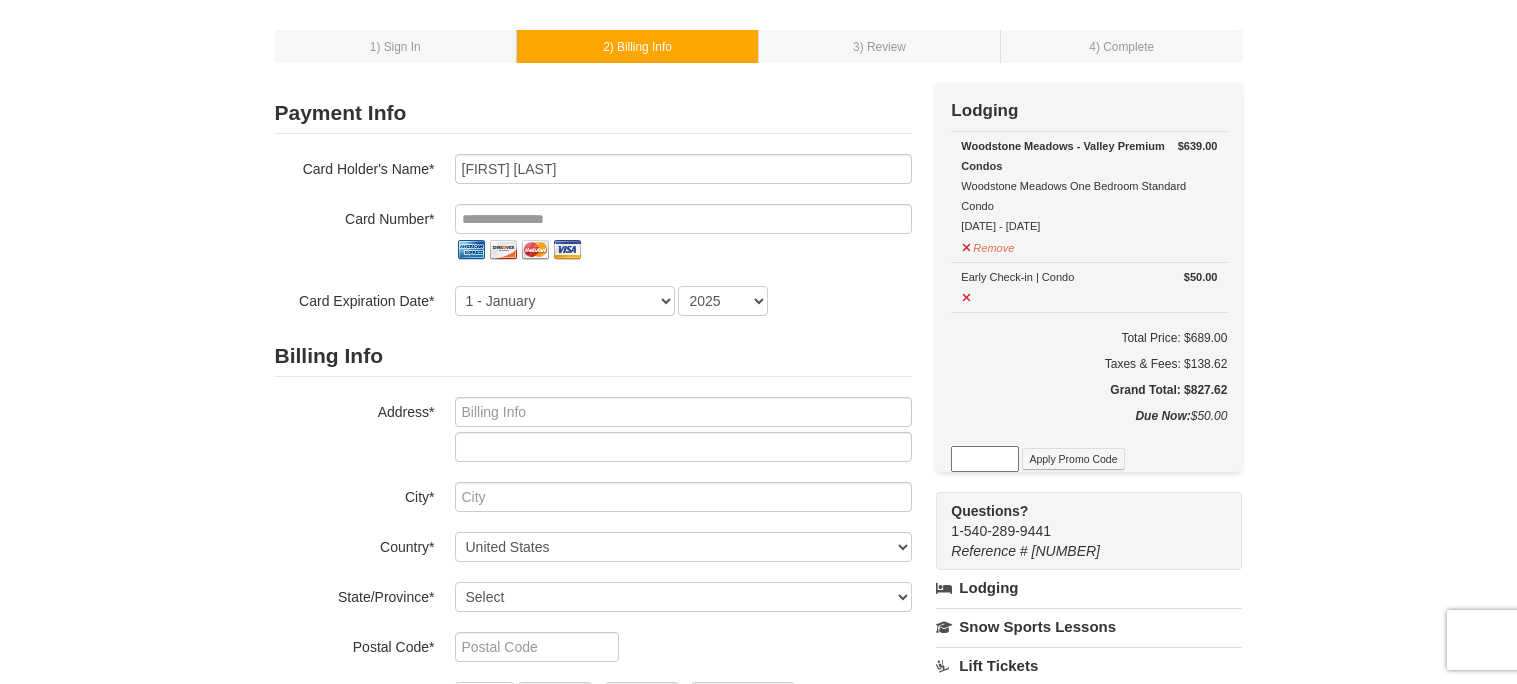 click on "Payment Info" at bounding box center (593, 113) 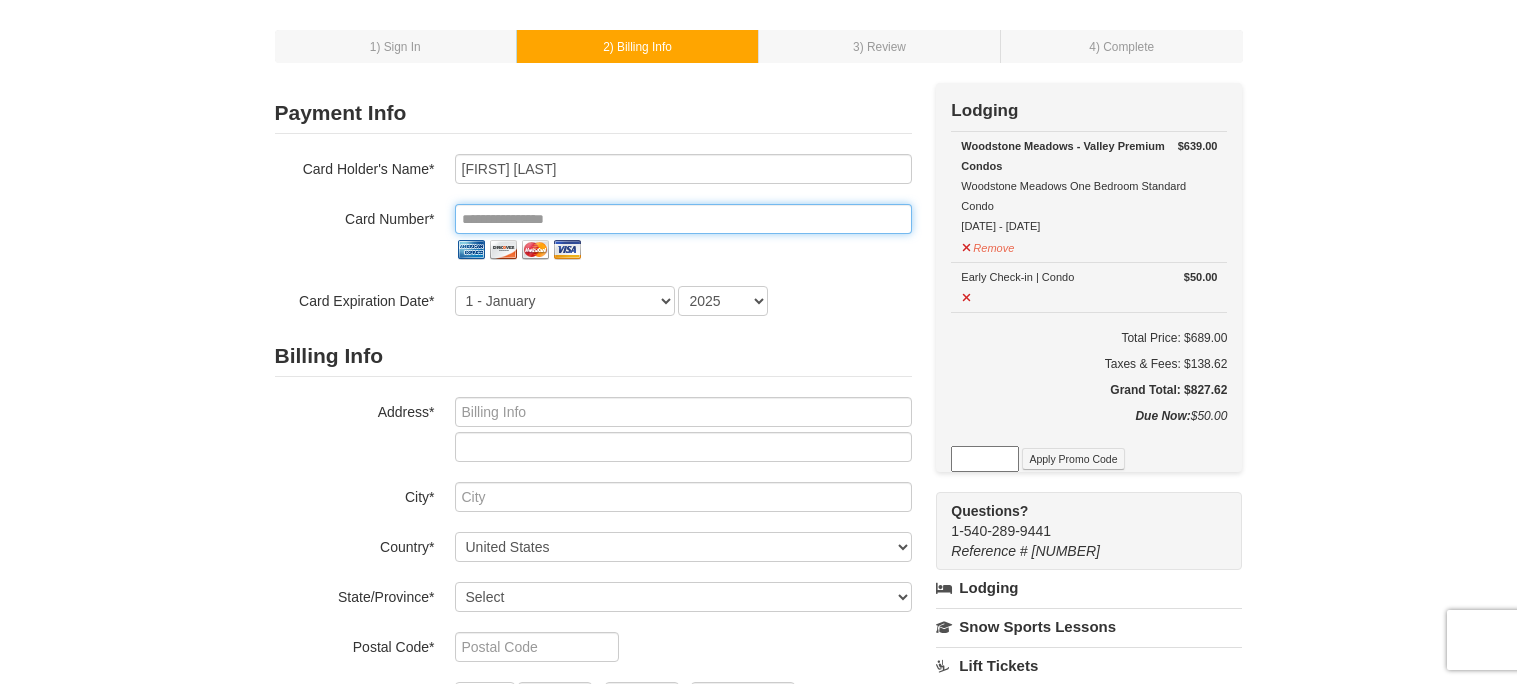 click at bounding box center (683, 219) 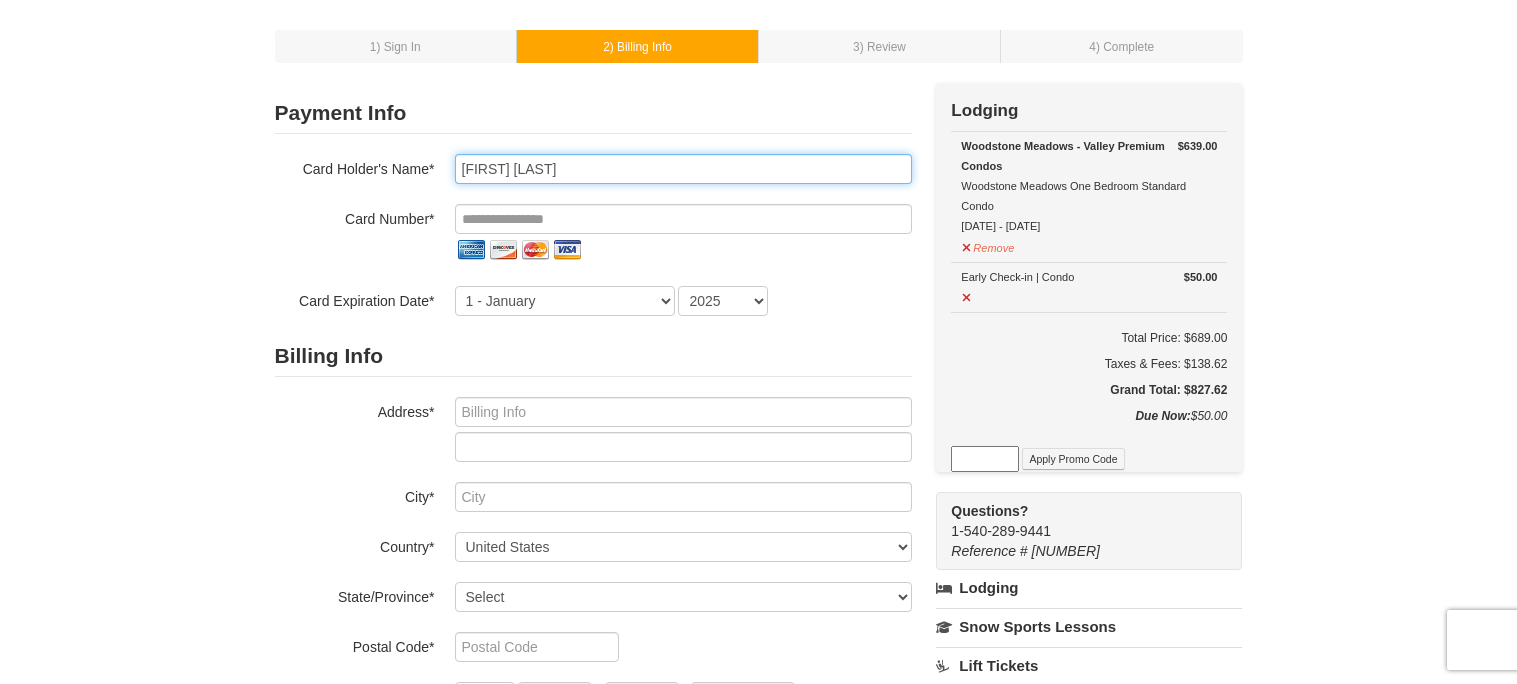 type on "Andrew S Mueller" 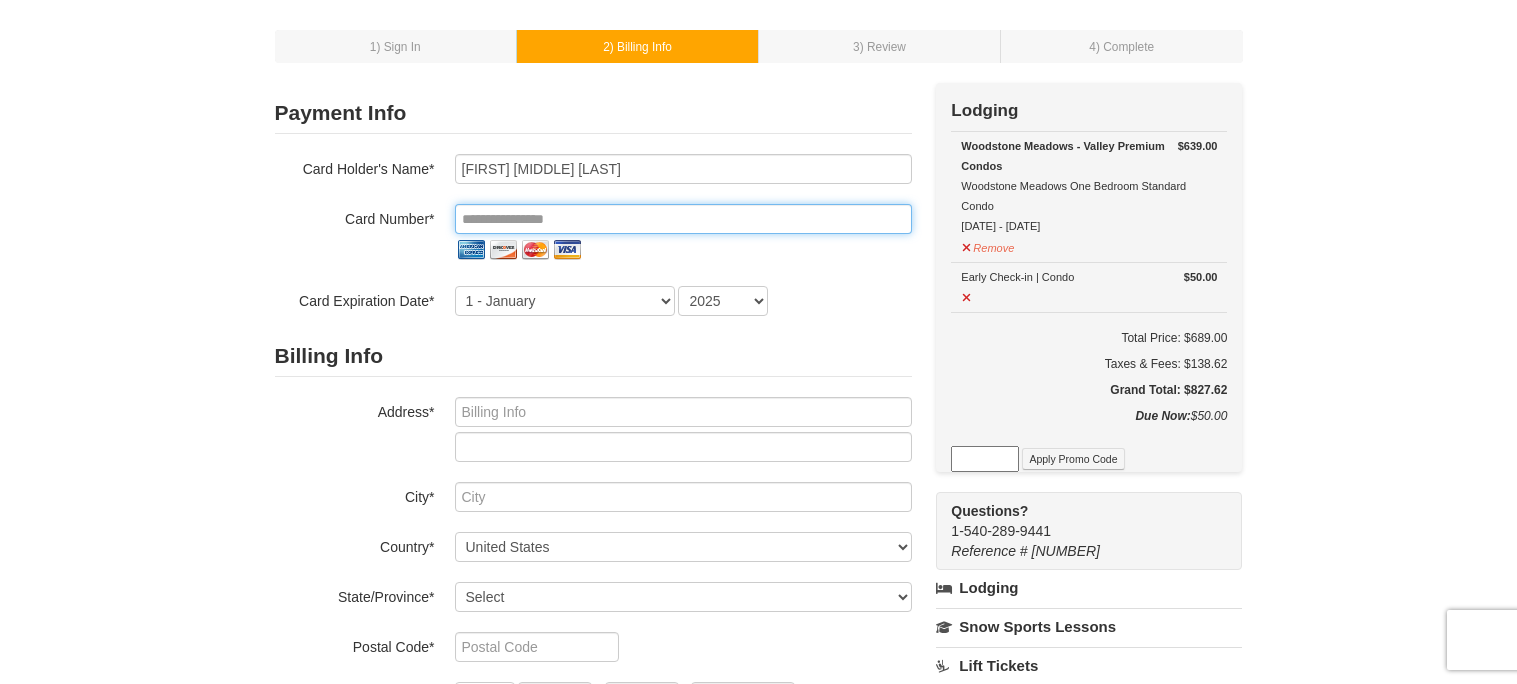 type on "**********" 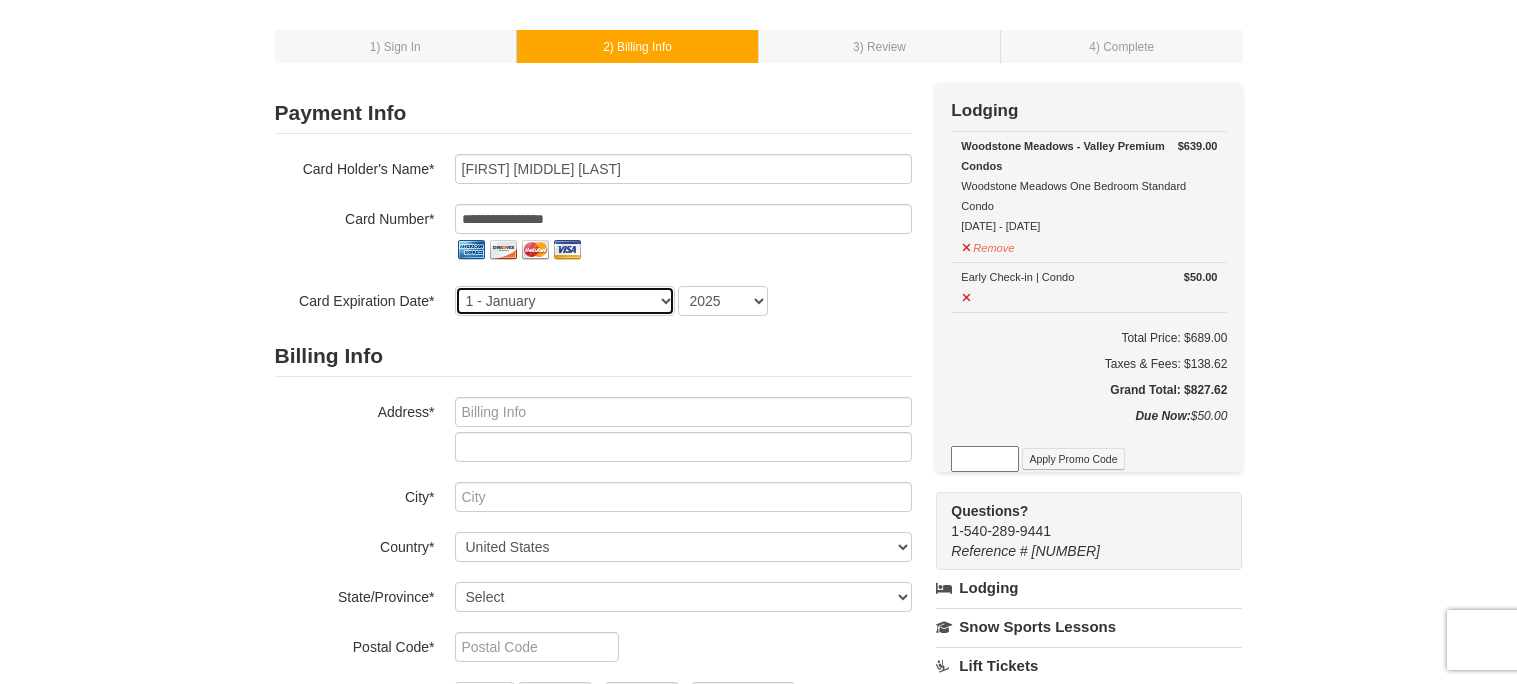 select on "6" 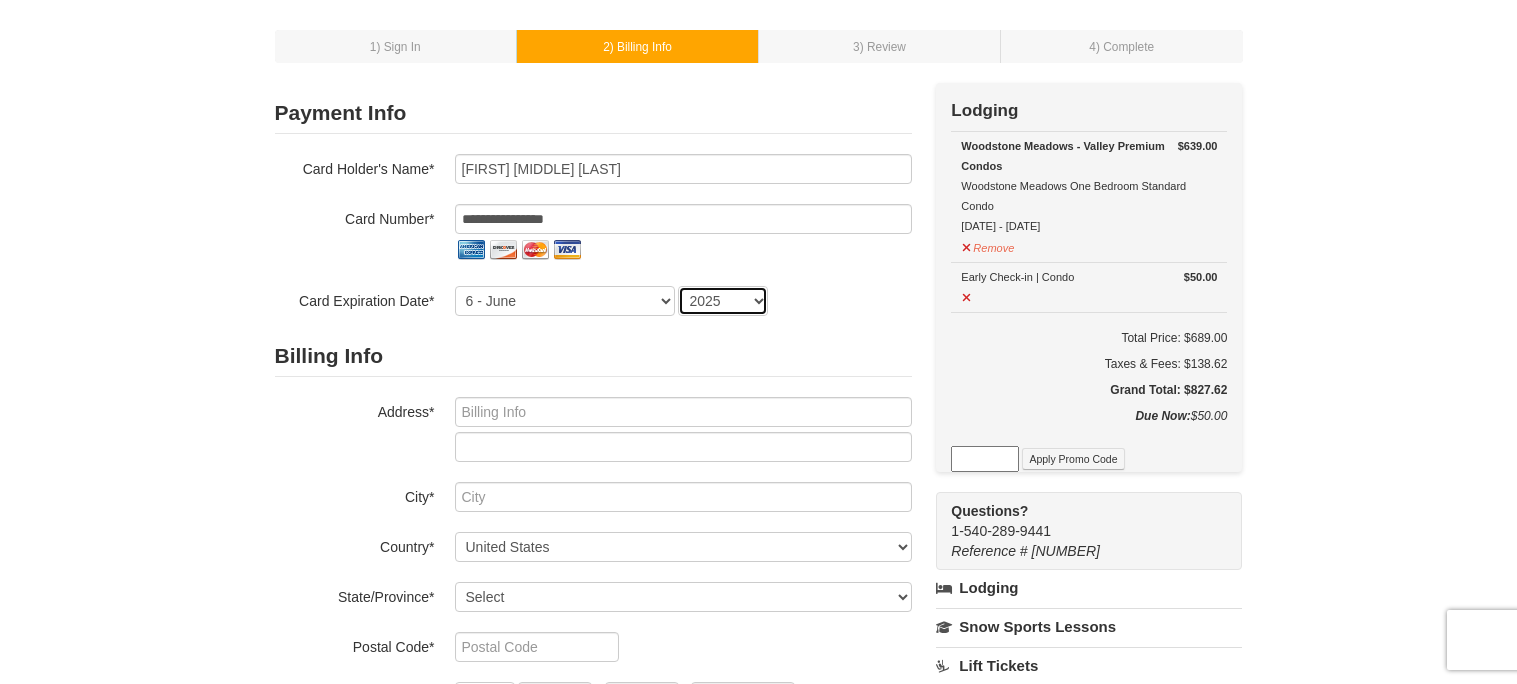 select on "2027" 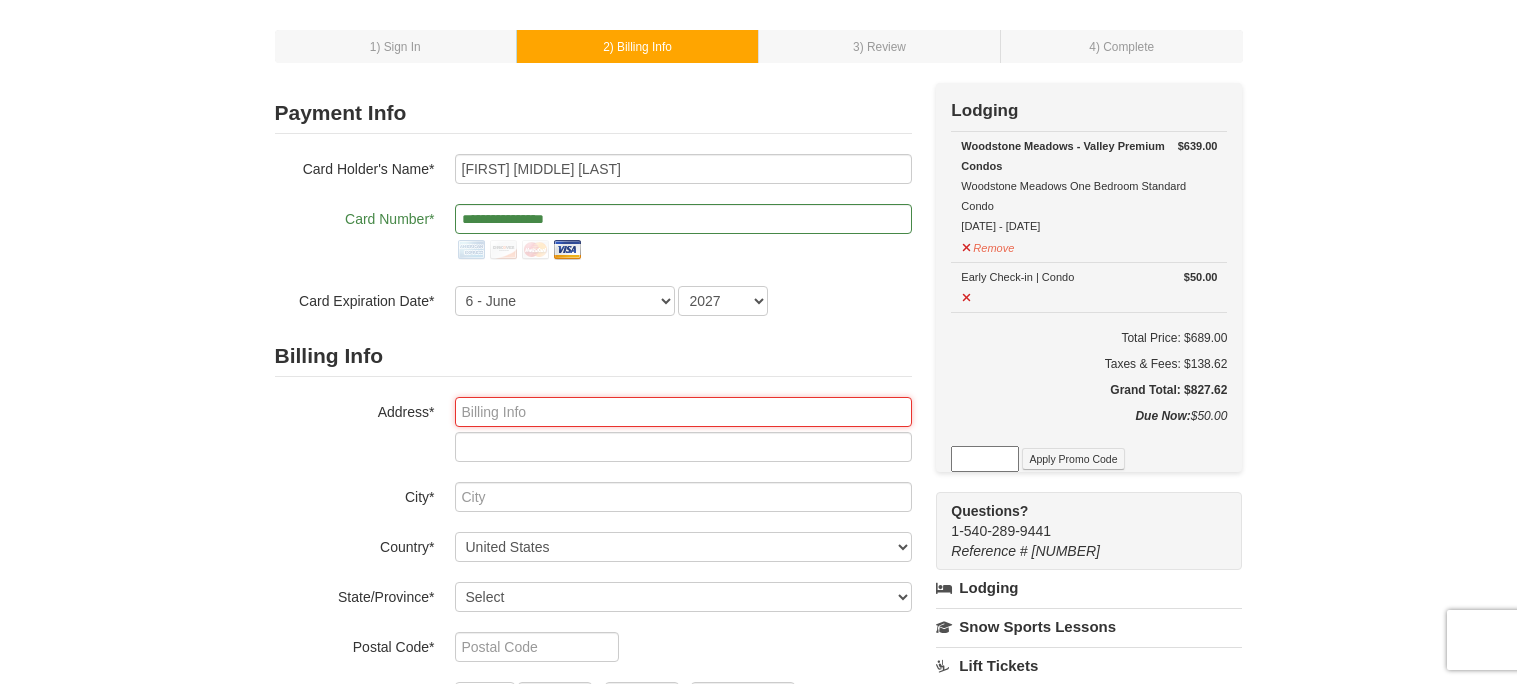 click at bounding box center [683, 412] 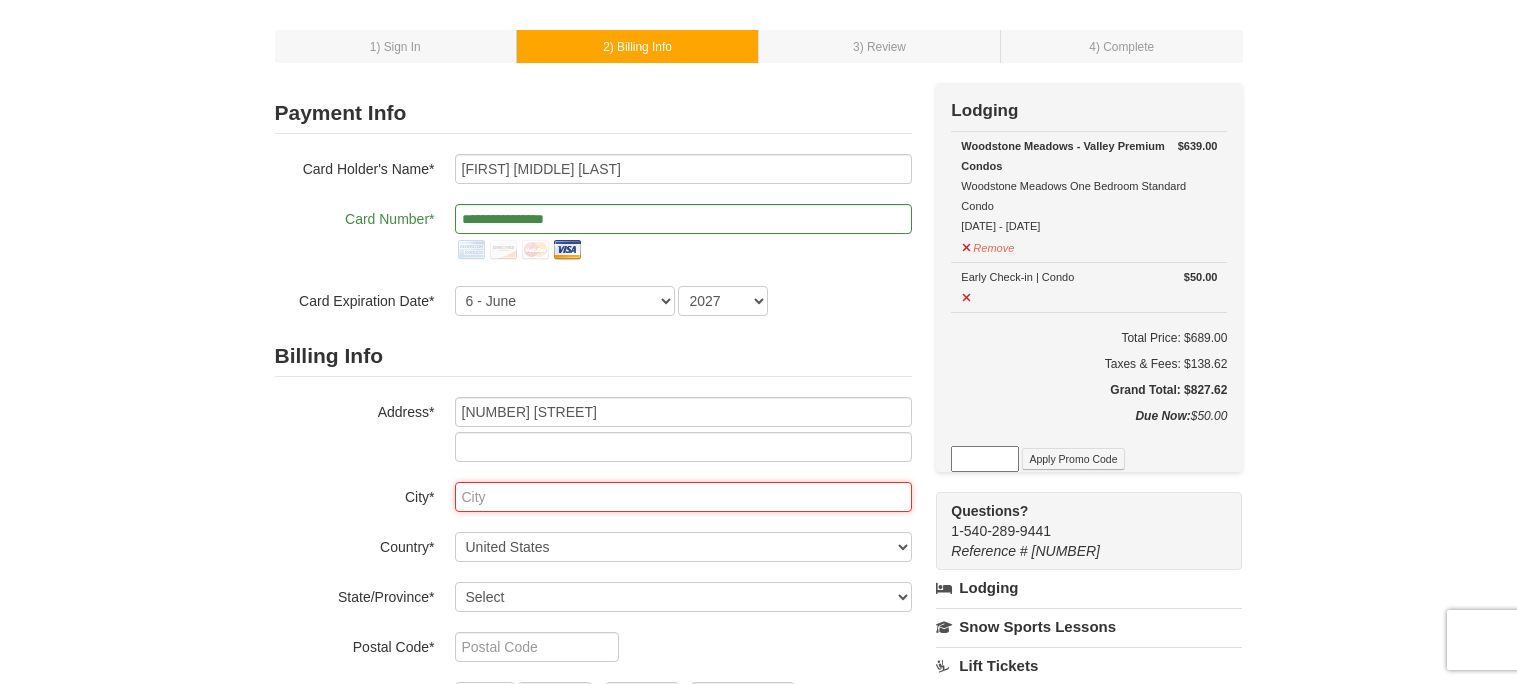 type on "Edgewater" 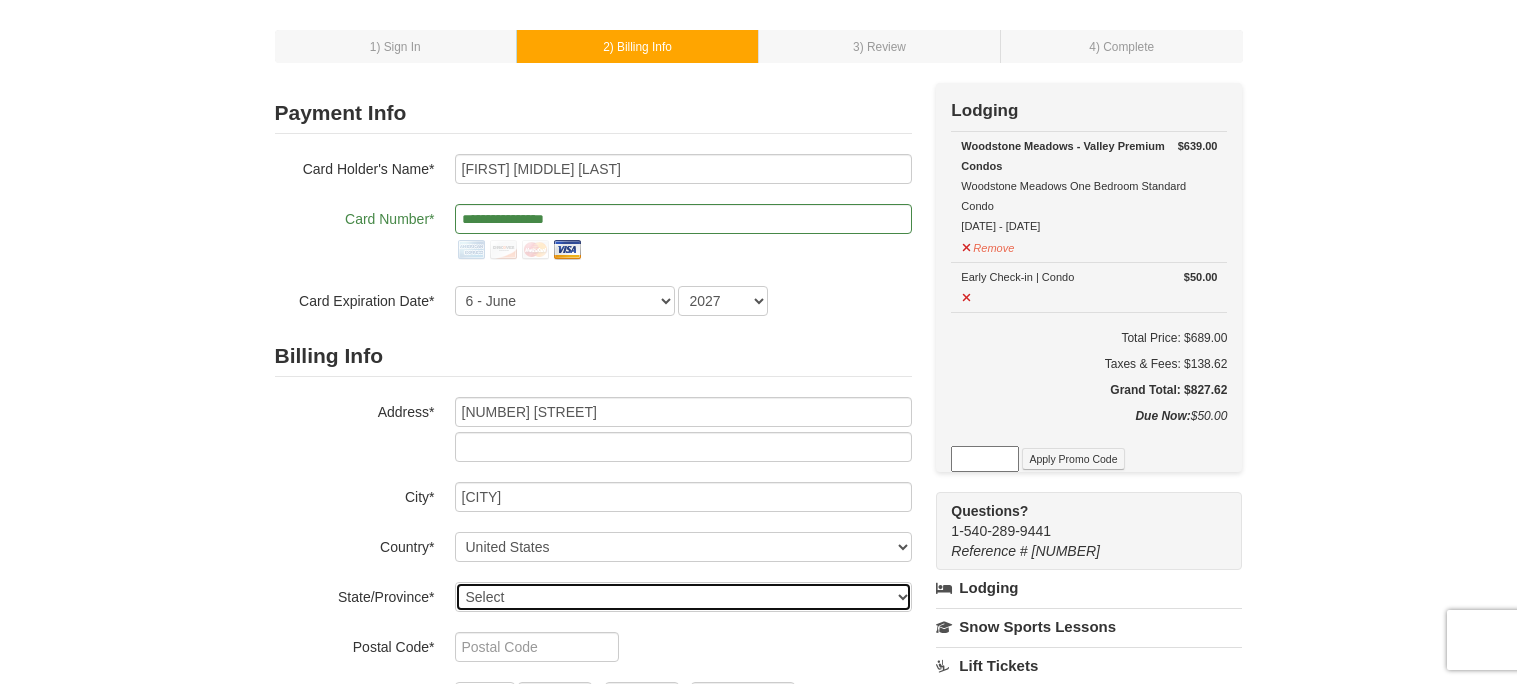 select on "MD" 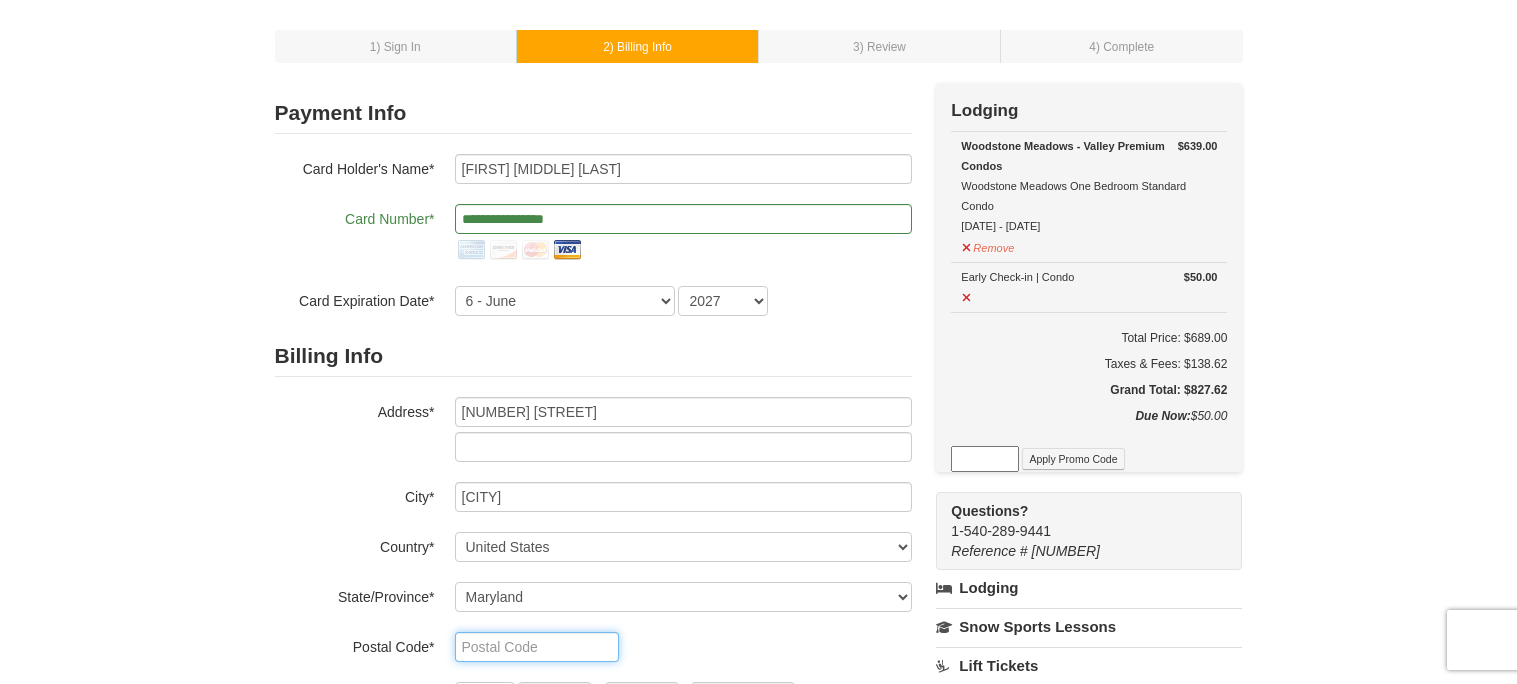 type on "21037" 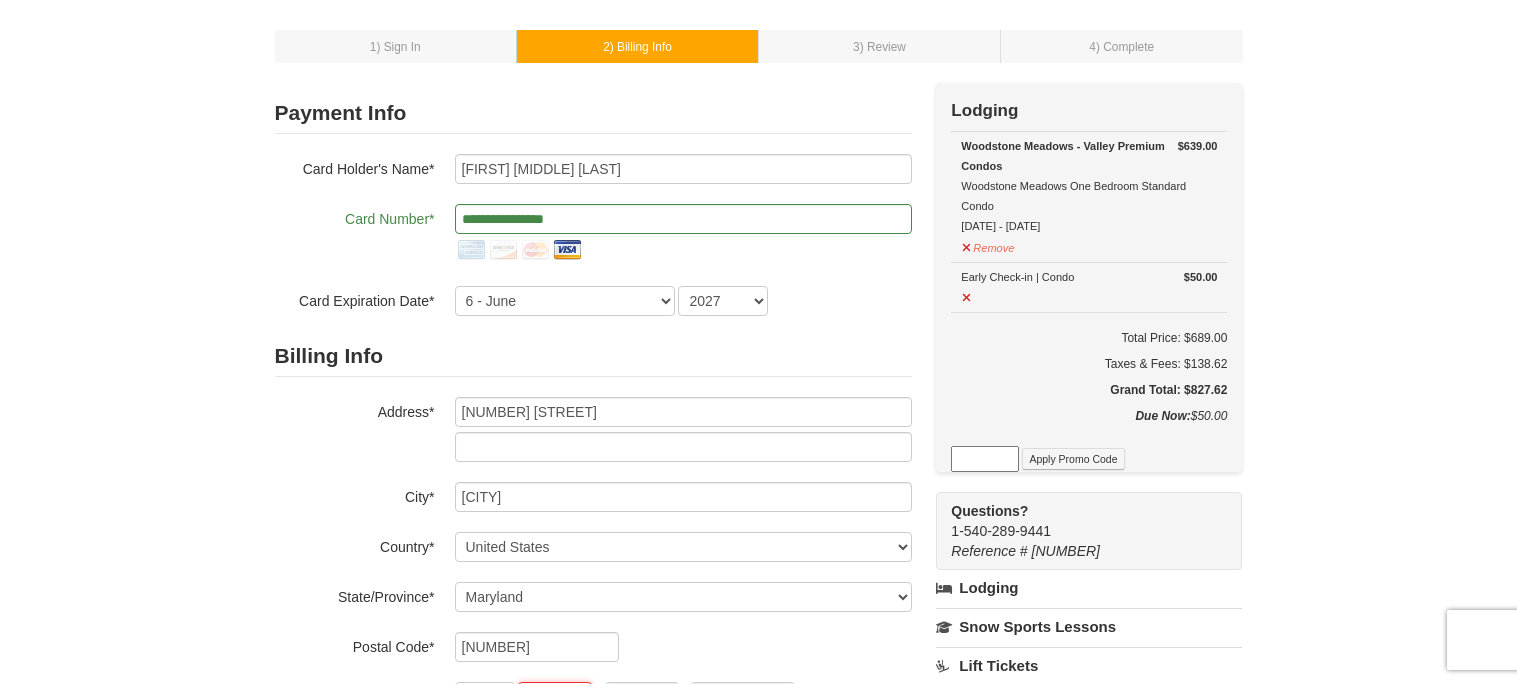 type on "651" 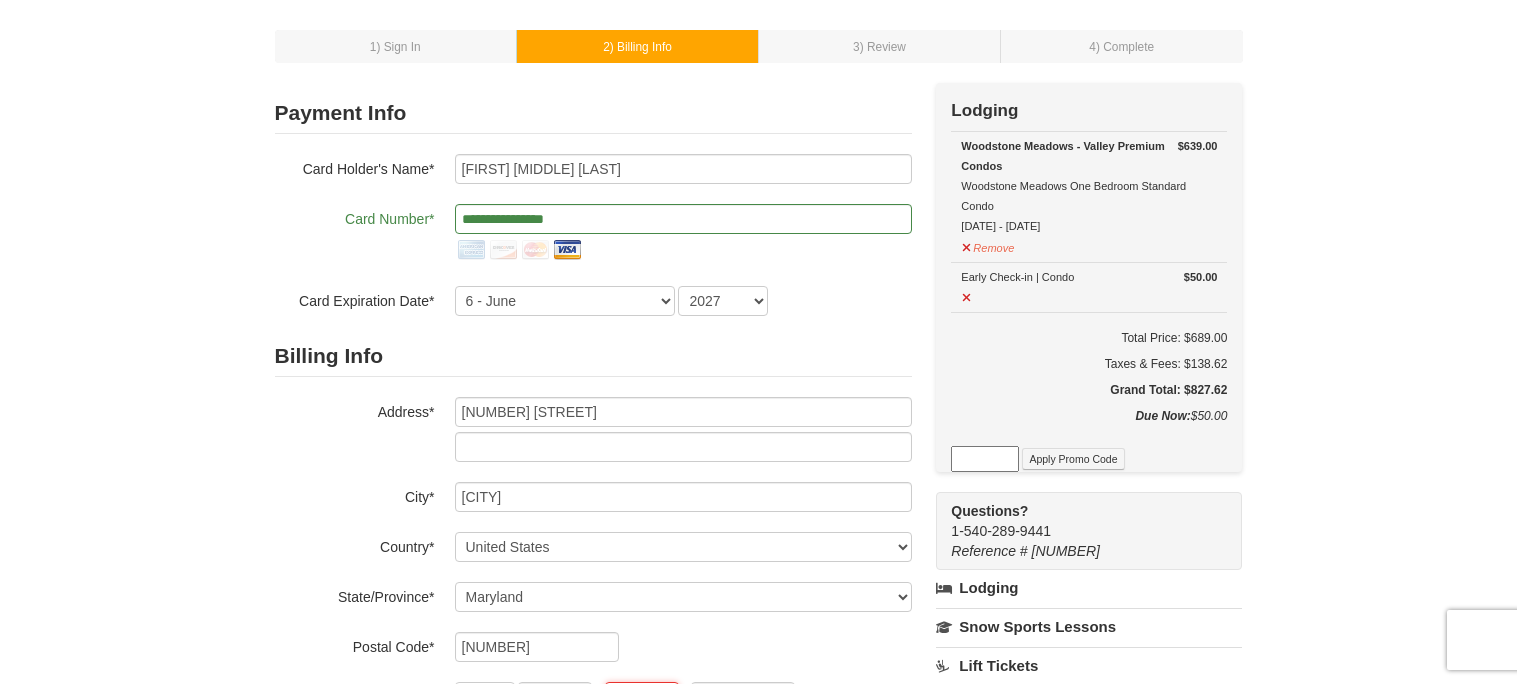type on "492" 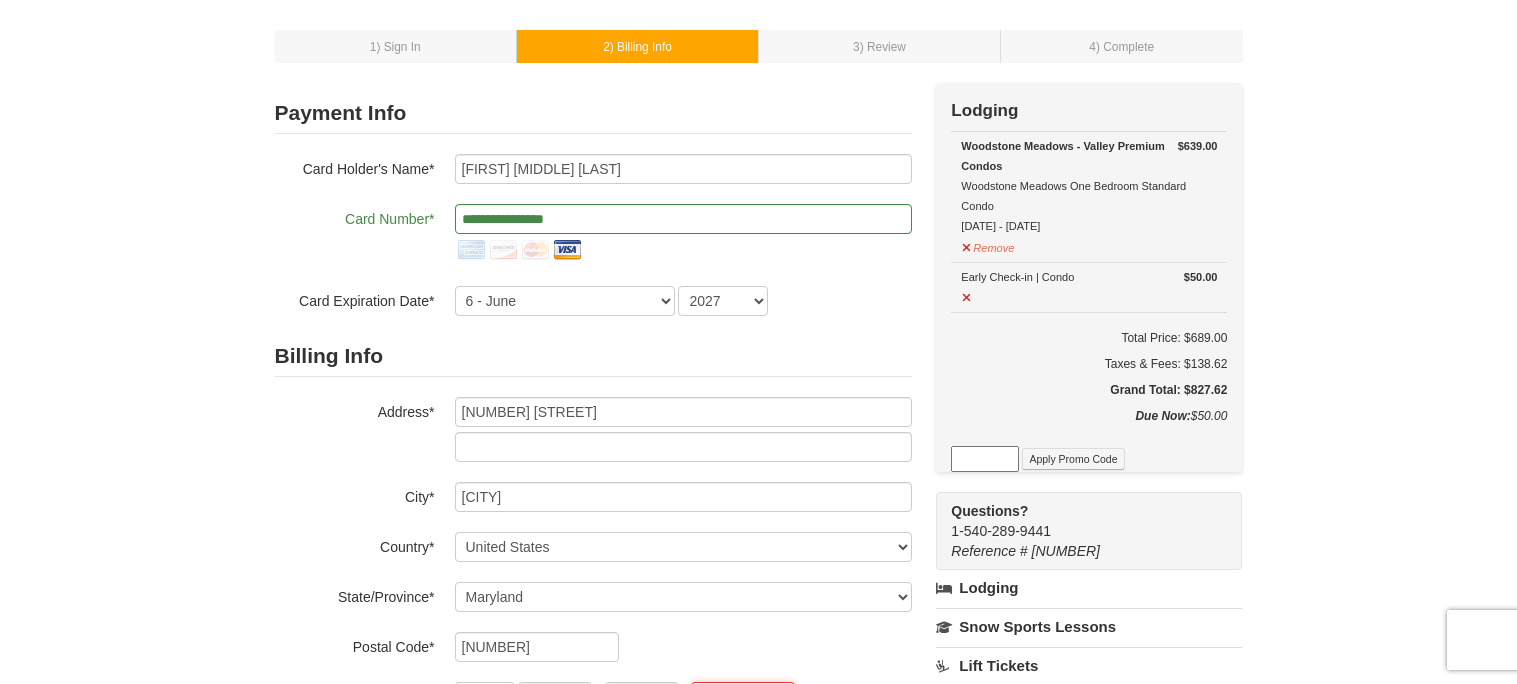 type on "6663" 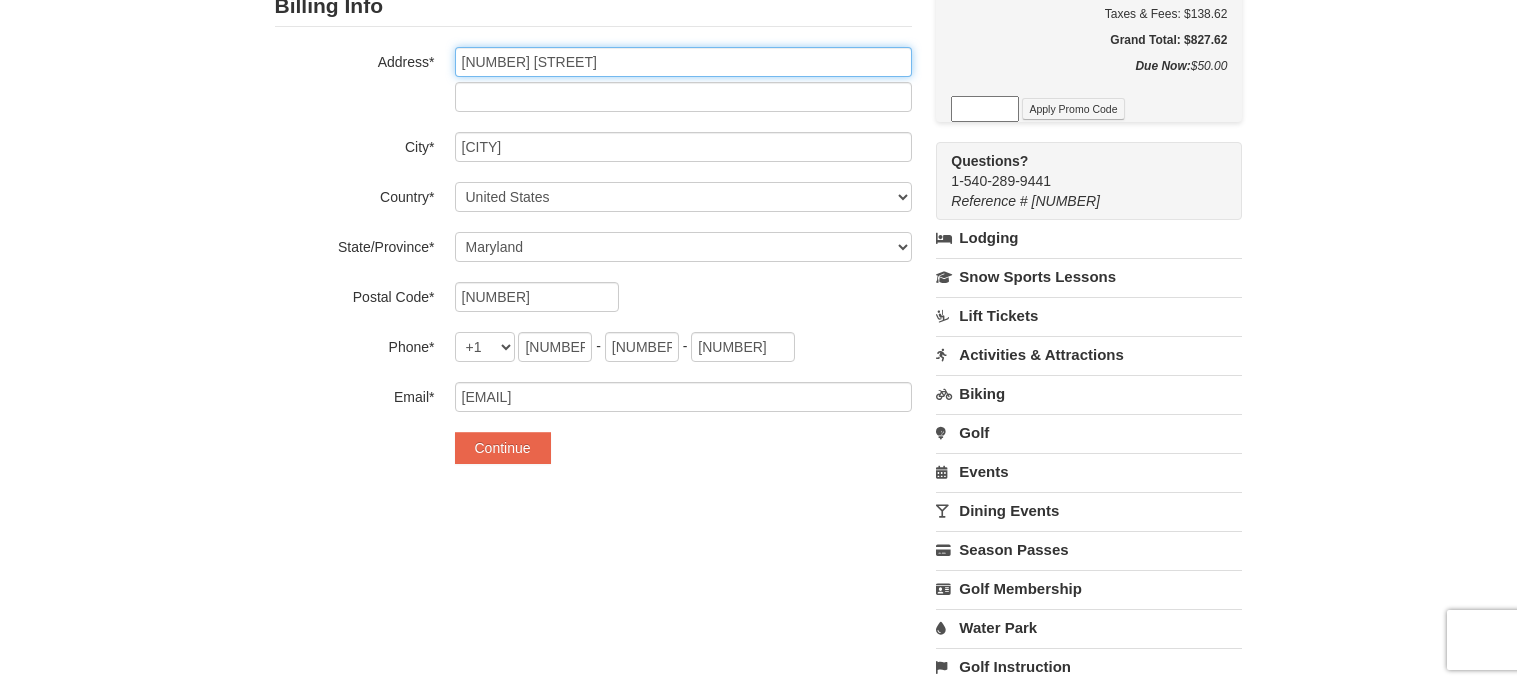 scroll, scrollTop: 438, scrollLeft: 0, axis: vertical 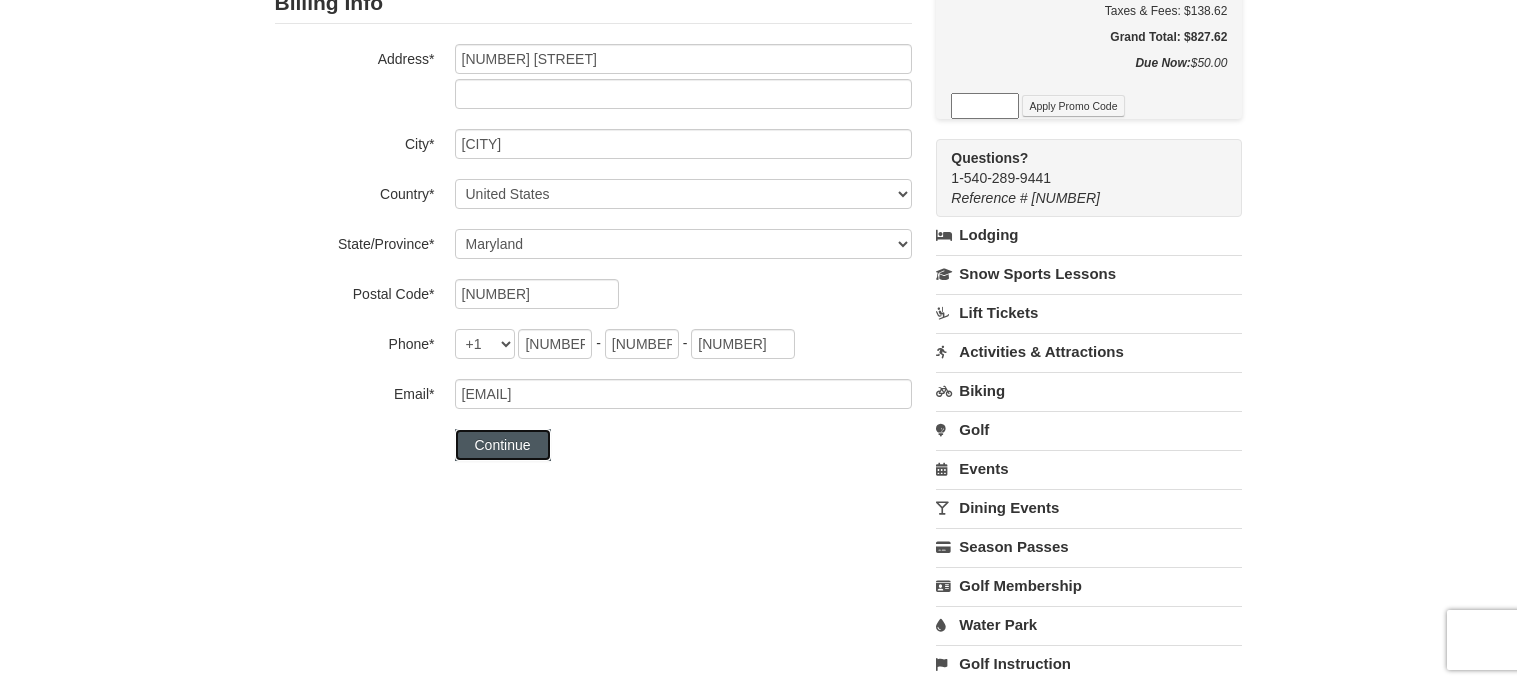 click on "Continue" at bounding box center (503, 445) 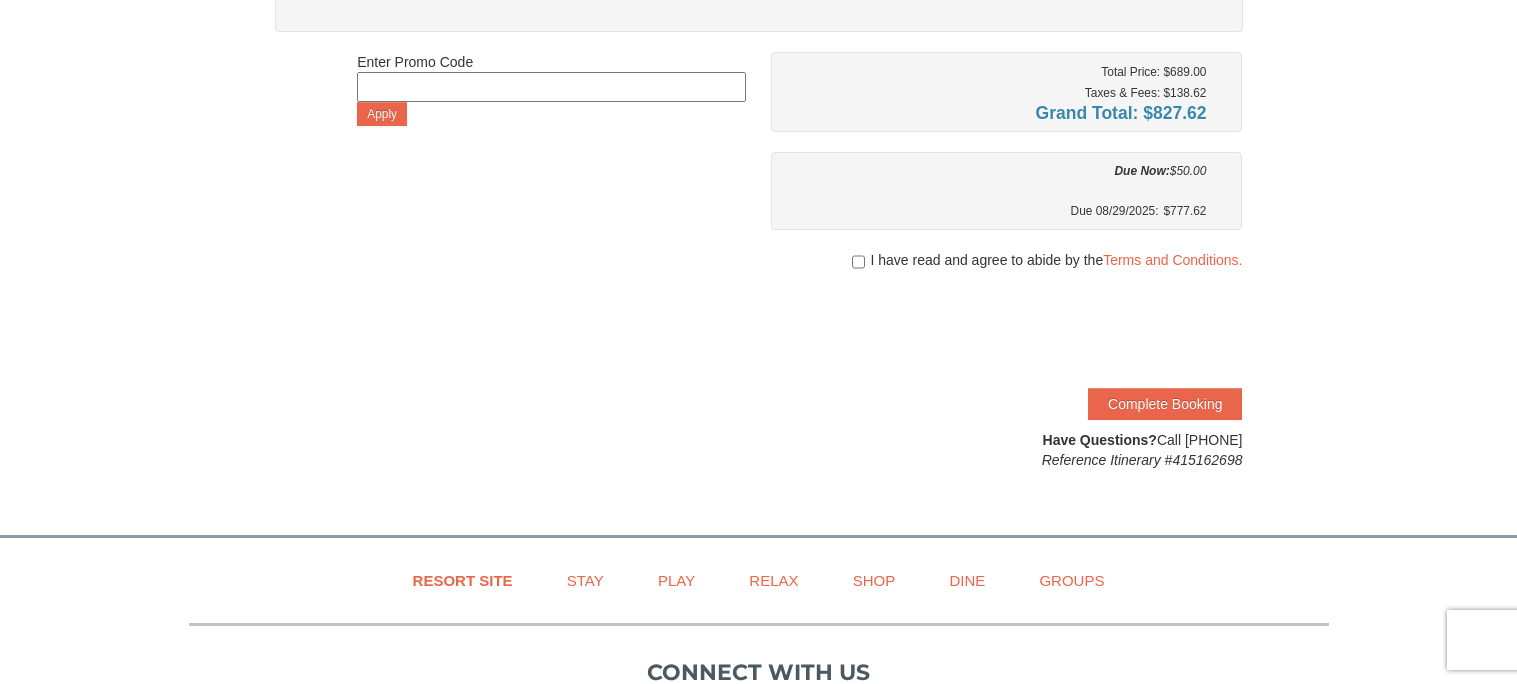 scroll, scrollTop: 374, scrollLeft: 0, axis: vertical 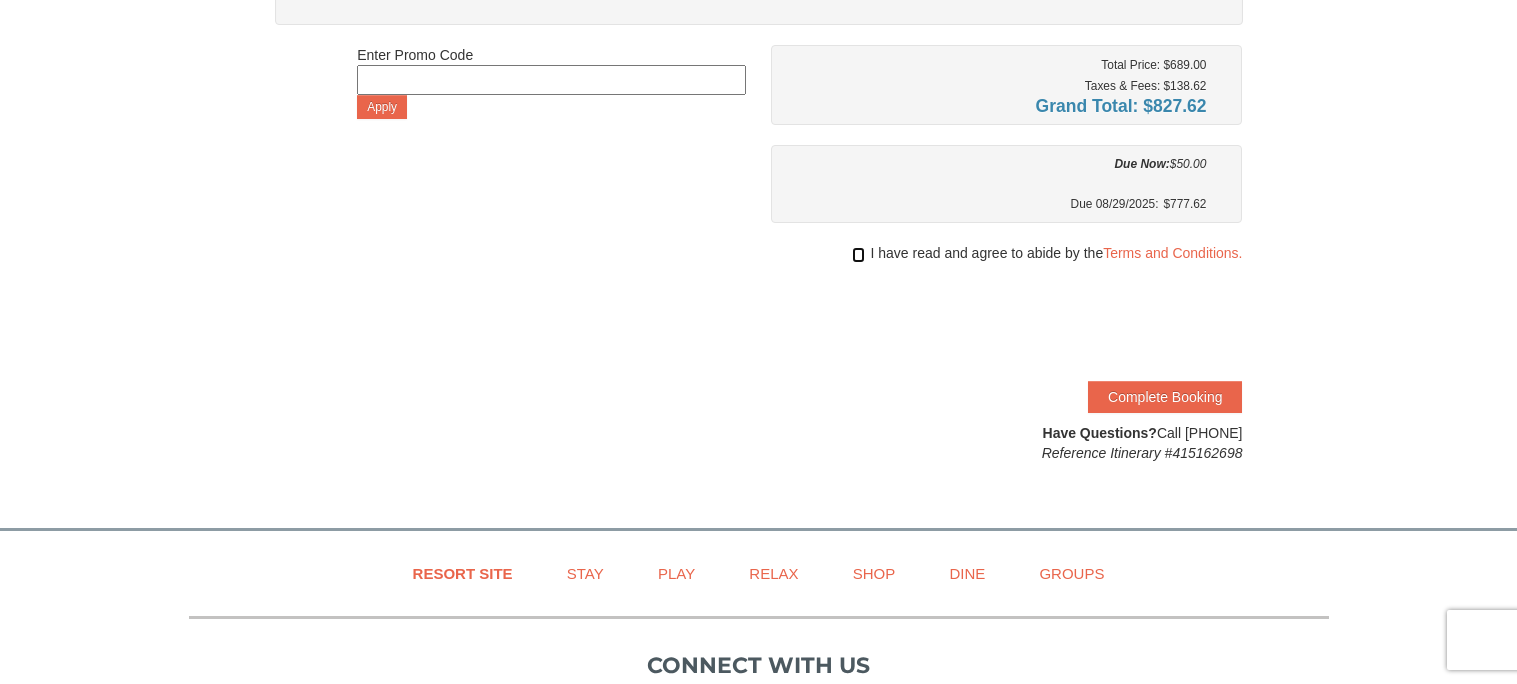 click at bounding box center [858, 255] 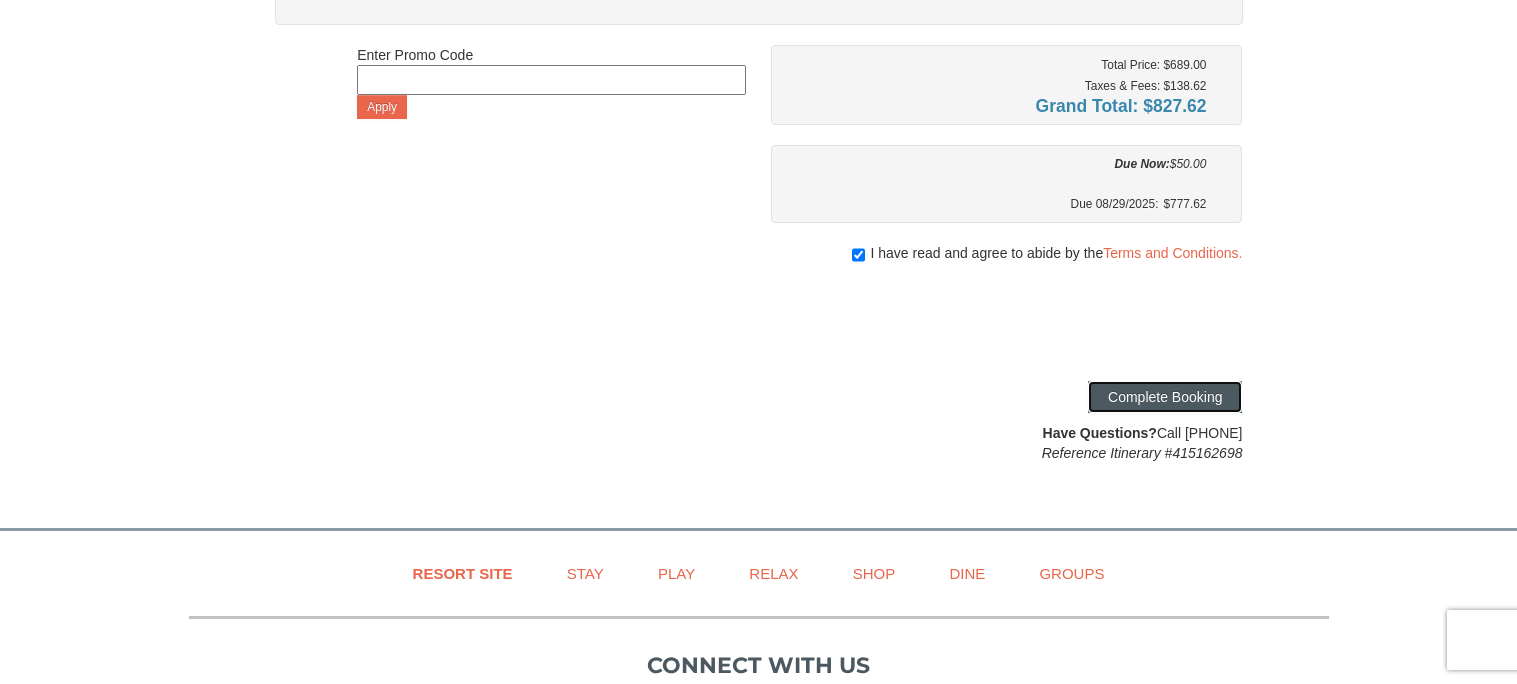click on "Complete Booking" at bounding box center [1165, 397] 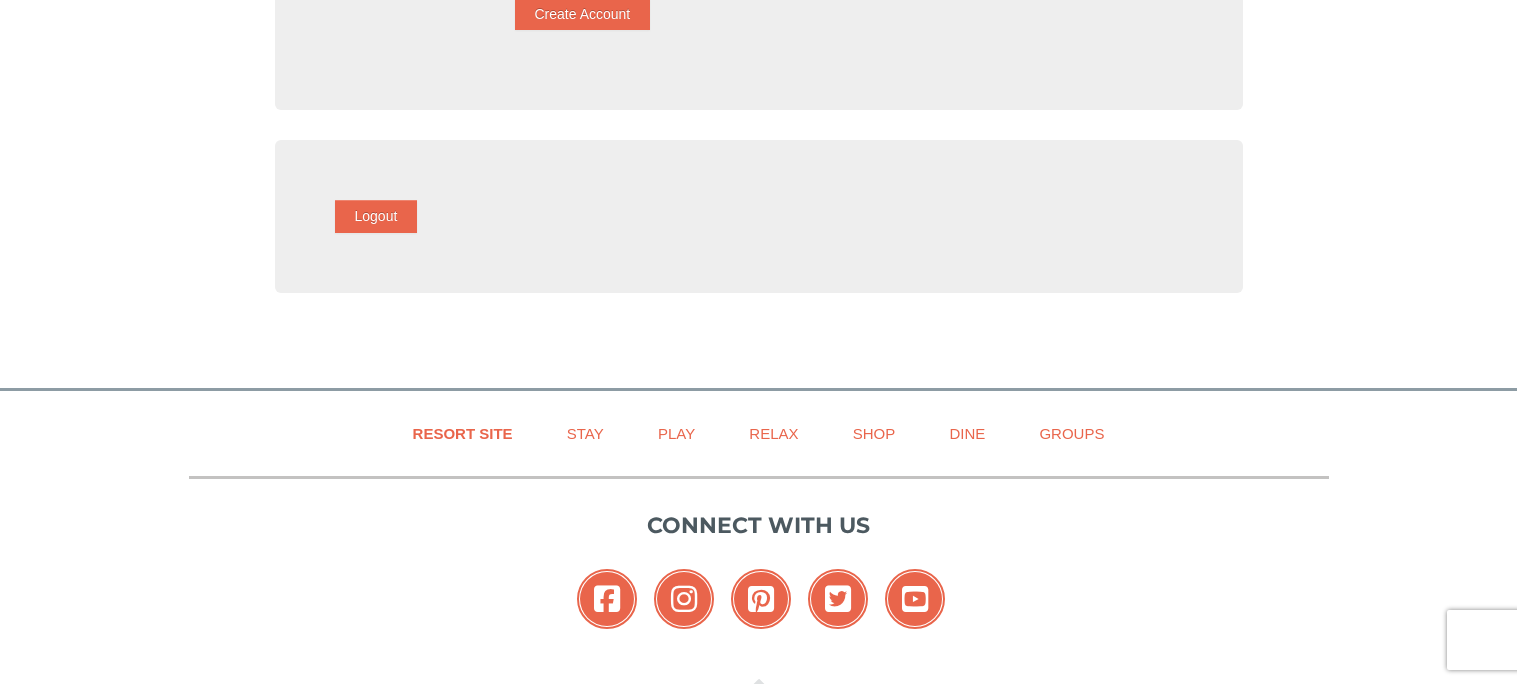scroll, scrollTop: 643, scrollLeft: 0, axis: vertical 